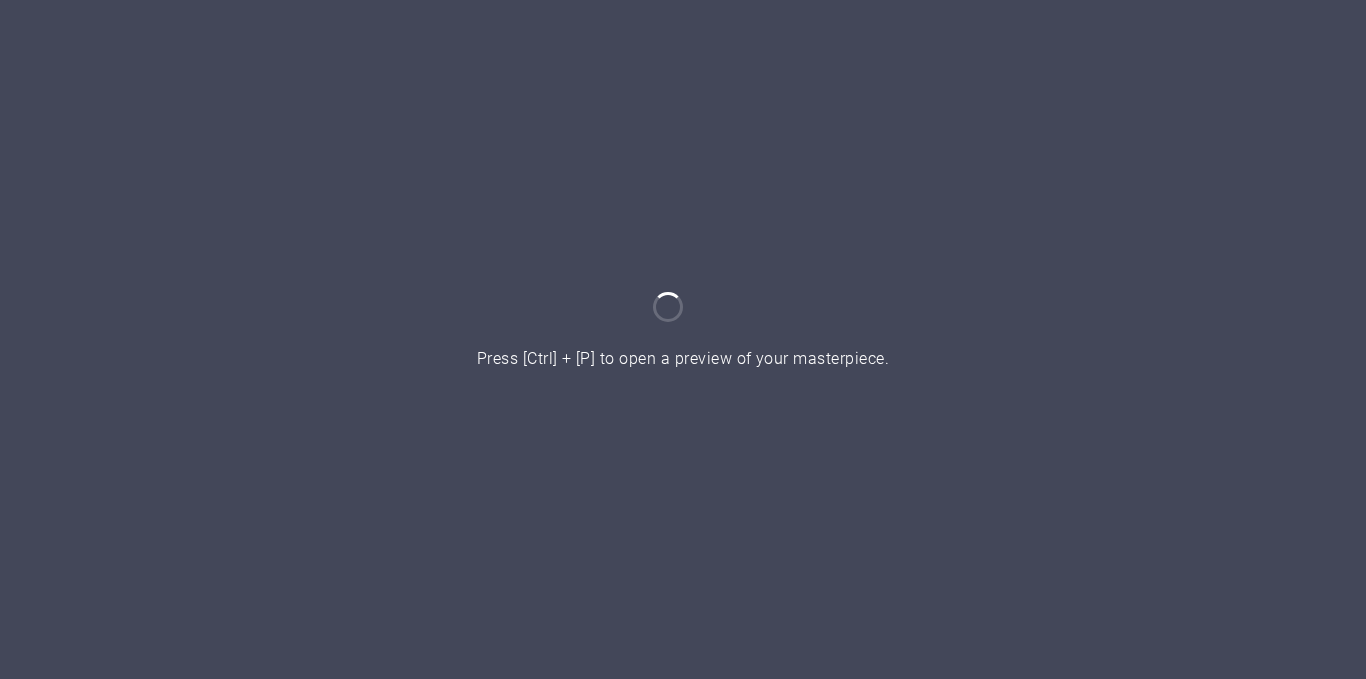 scroll, scrollTop: 0, scrollLeft: 0, axis: both 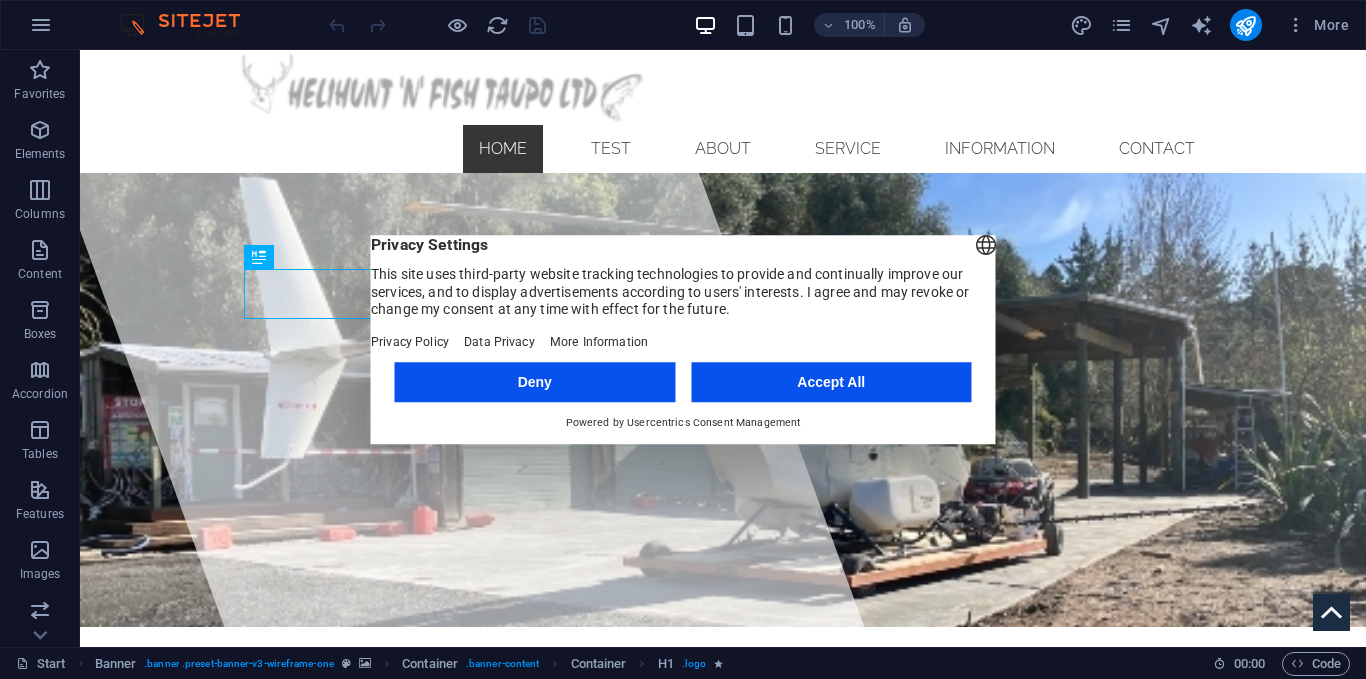 click on "Deny" at bounding box center [535, 382] 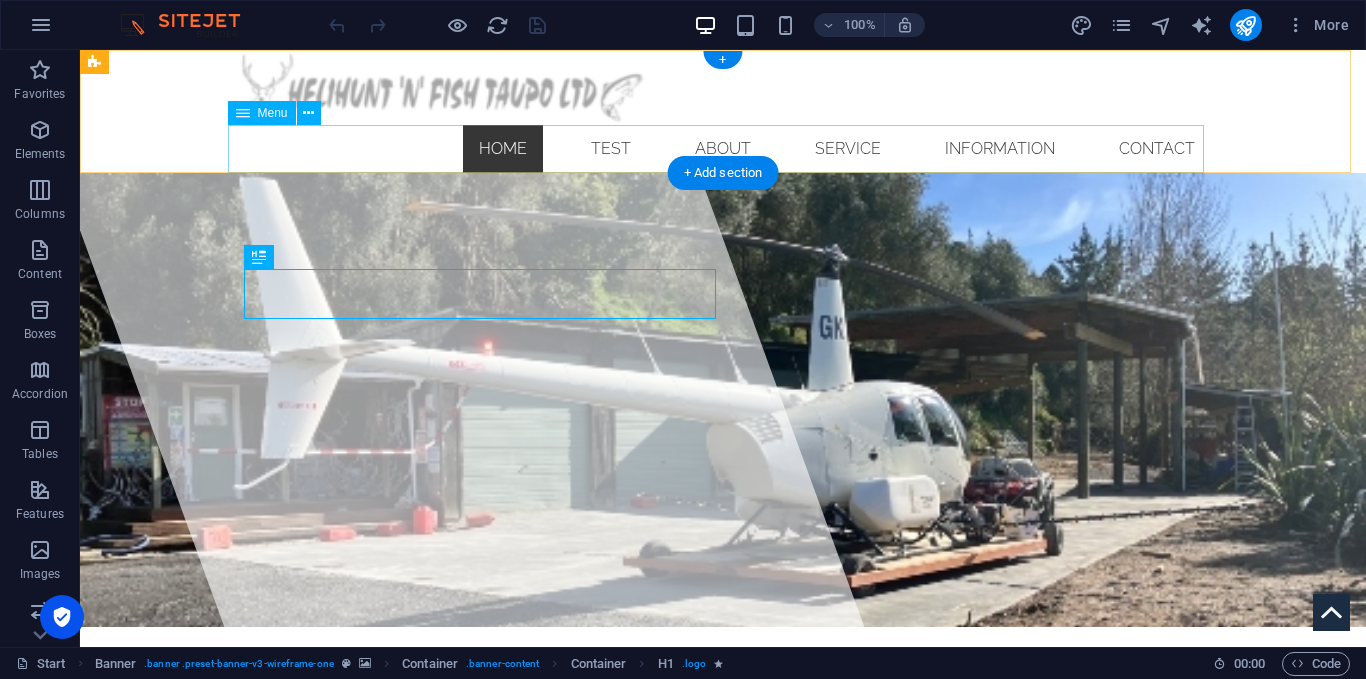 drag, startPoint x: 1018, startPoint y: 148, endPoint x: 922, endPoint y: 67, distance: 125.60653 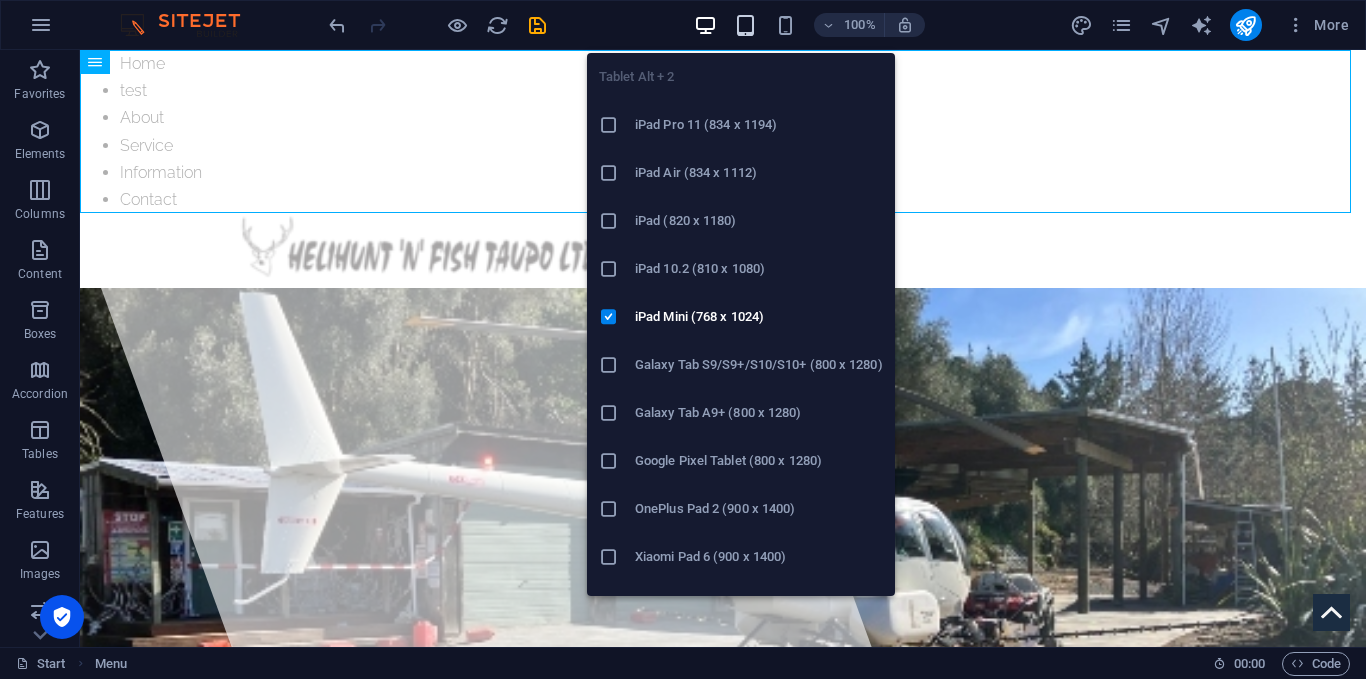 click at bounding box center (745, 25) 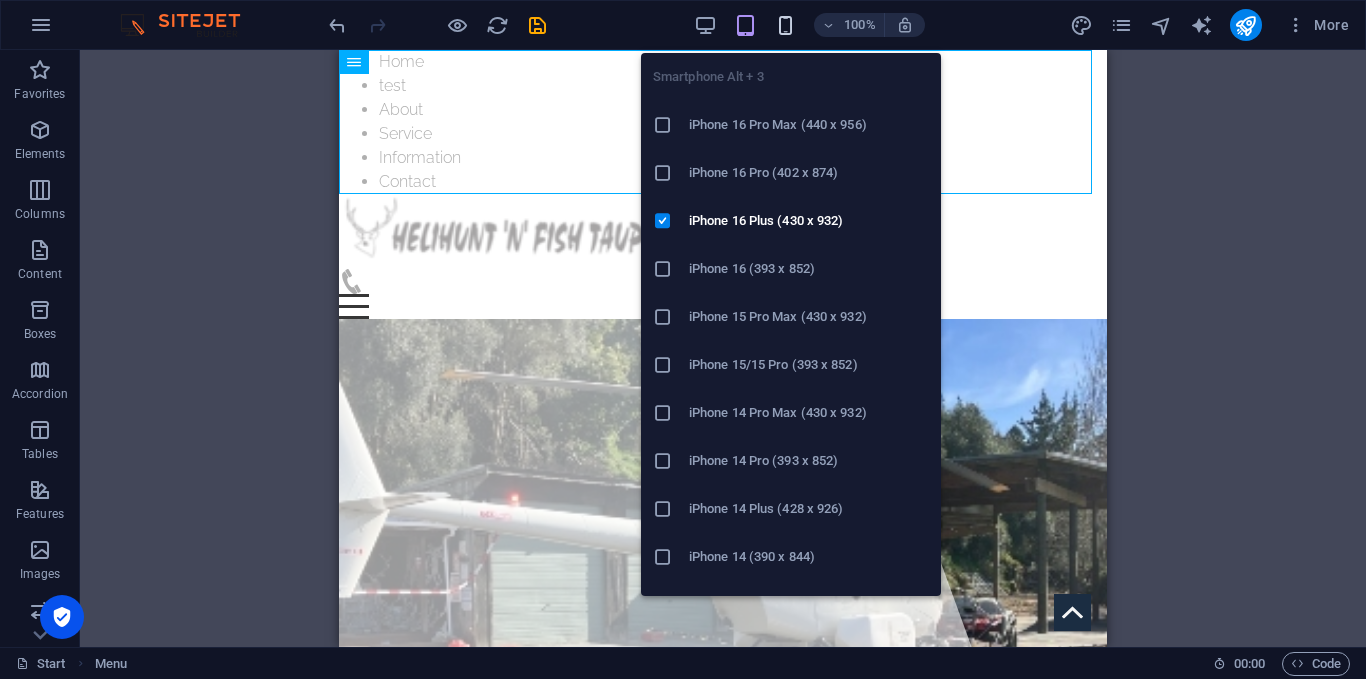 click at bounding box center (785, 25) 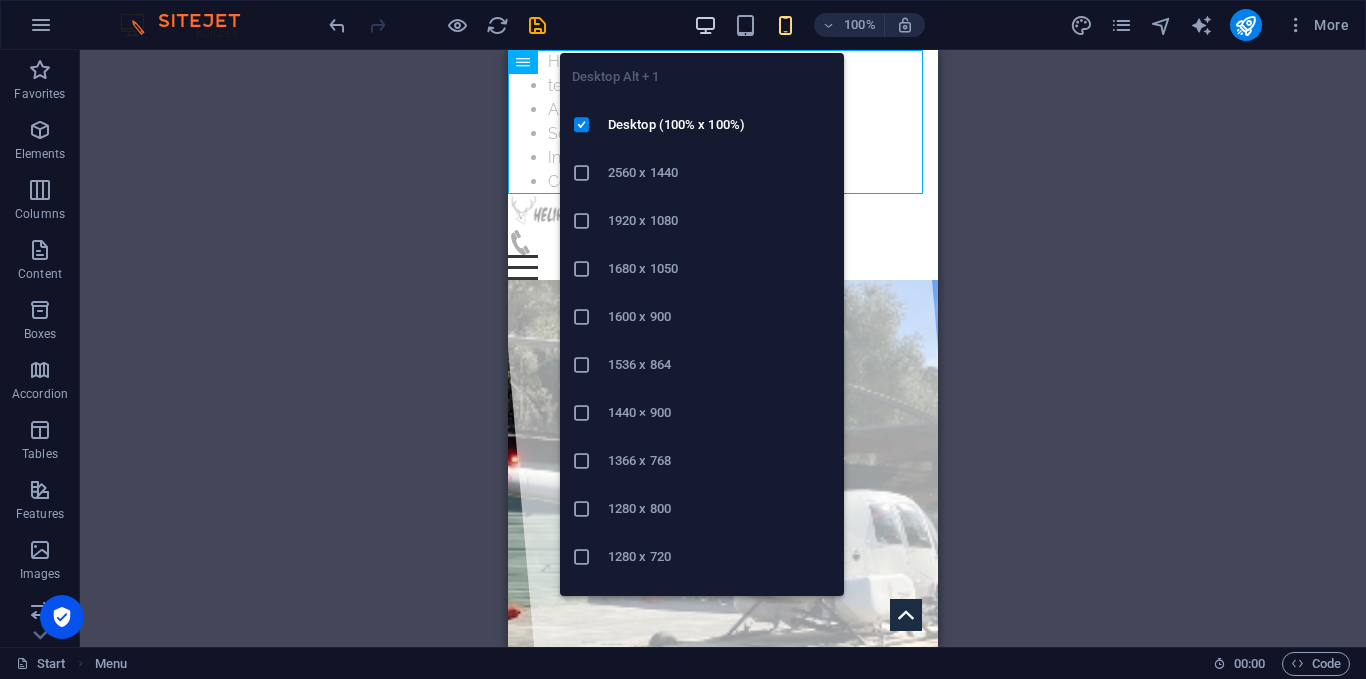 click at bounding box center (706, 25) 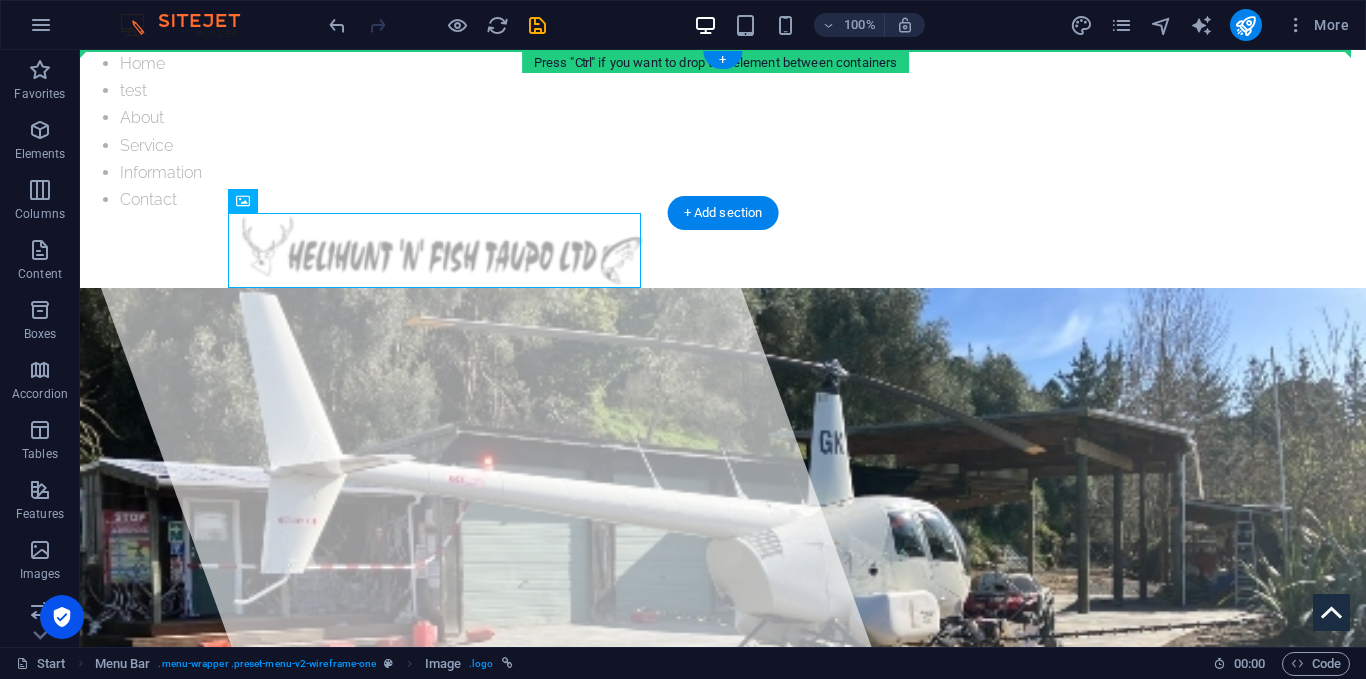 drag, startPoint x: 577, startPoint y: 249, endPoint x: 563, endPoint y: 80, distance: 169.57889 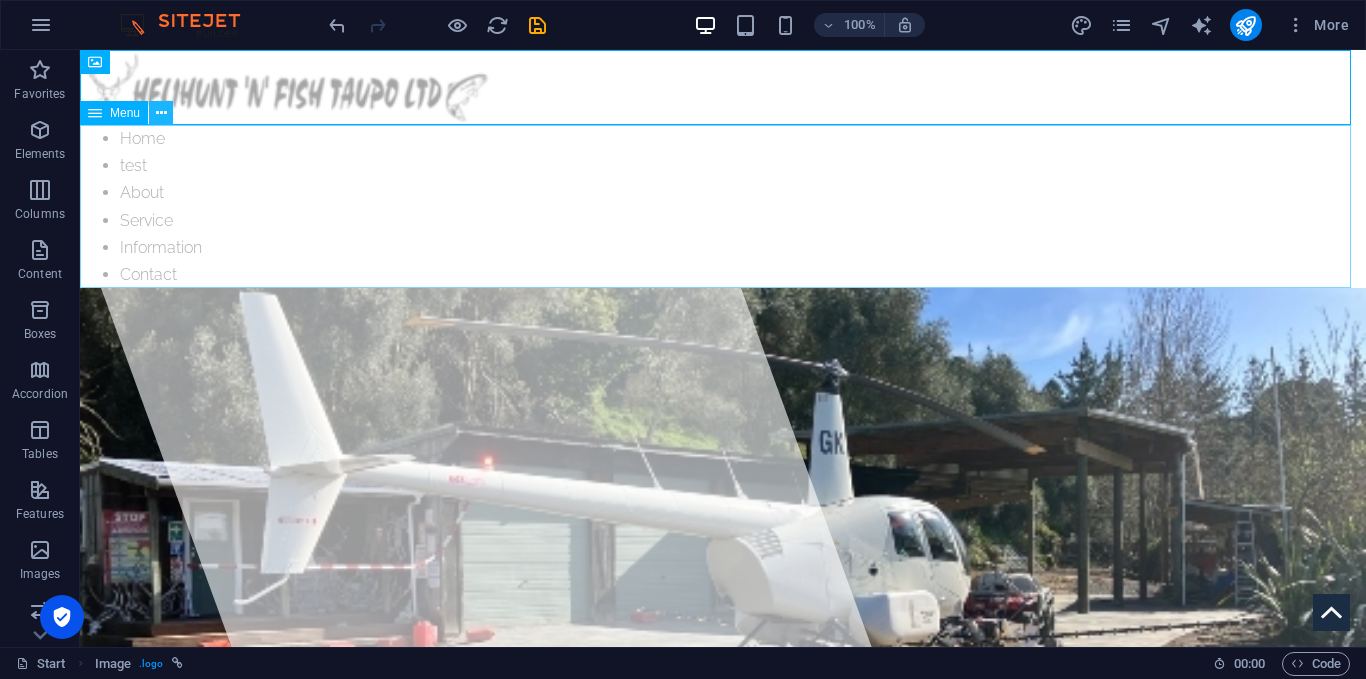 click at bounding box center (161, 113) 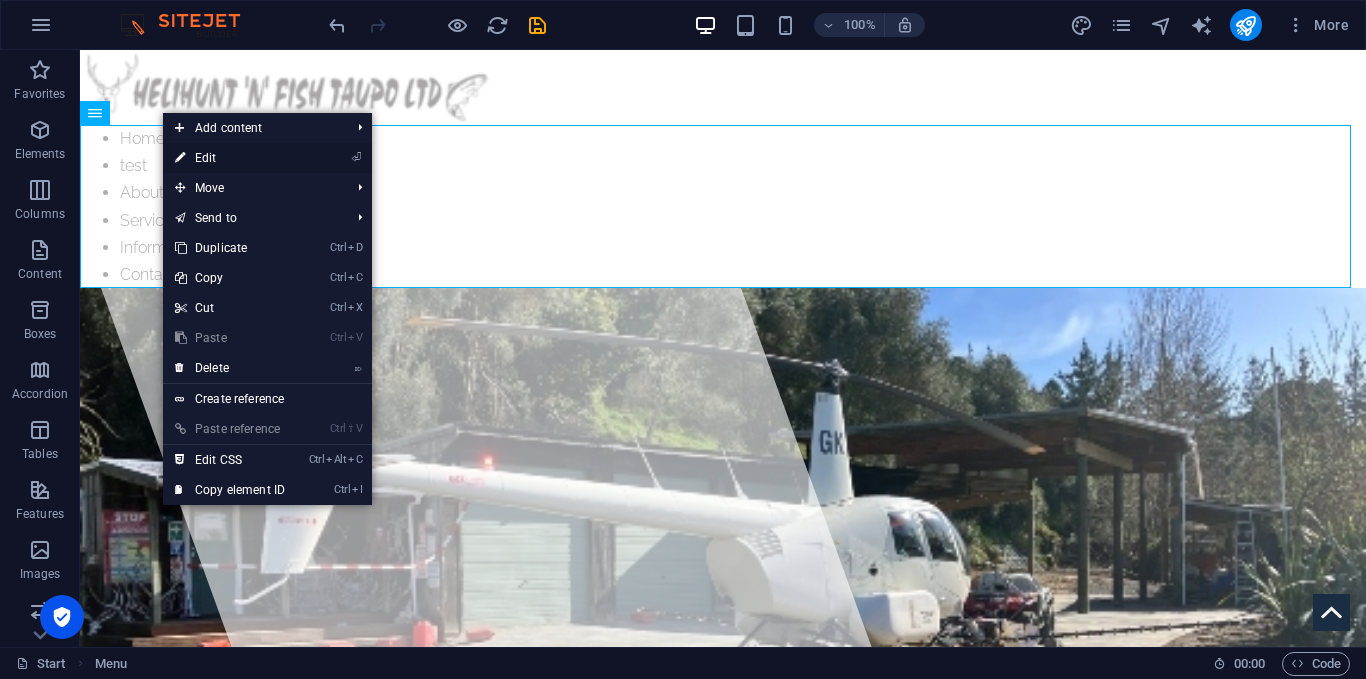 click on "⏎  Edit" at bounding box center [230, 158] 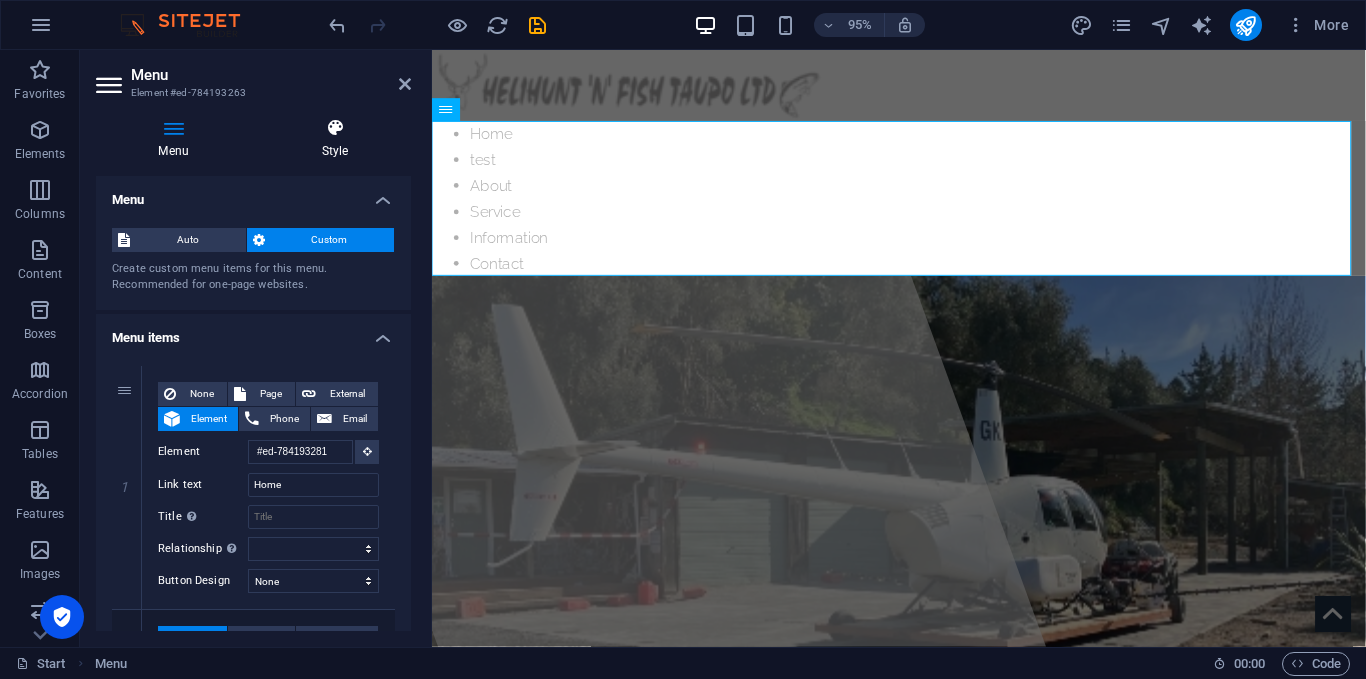 click on "Style" at bounding box center [335, 139] 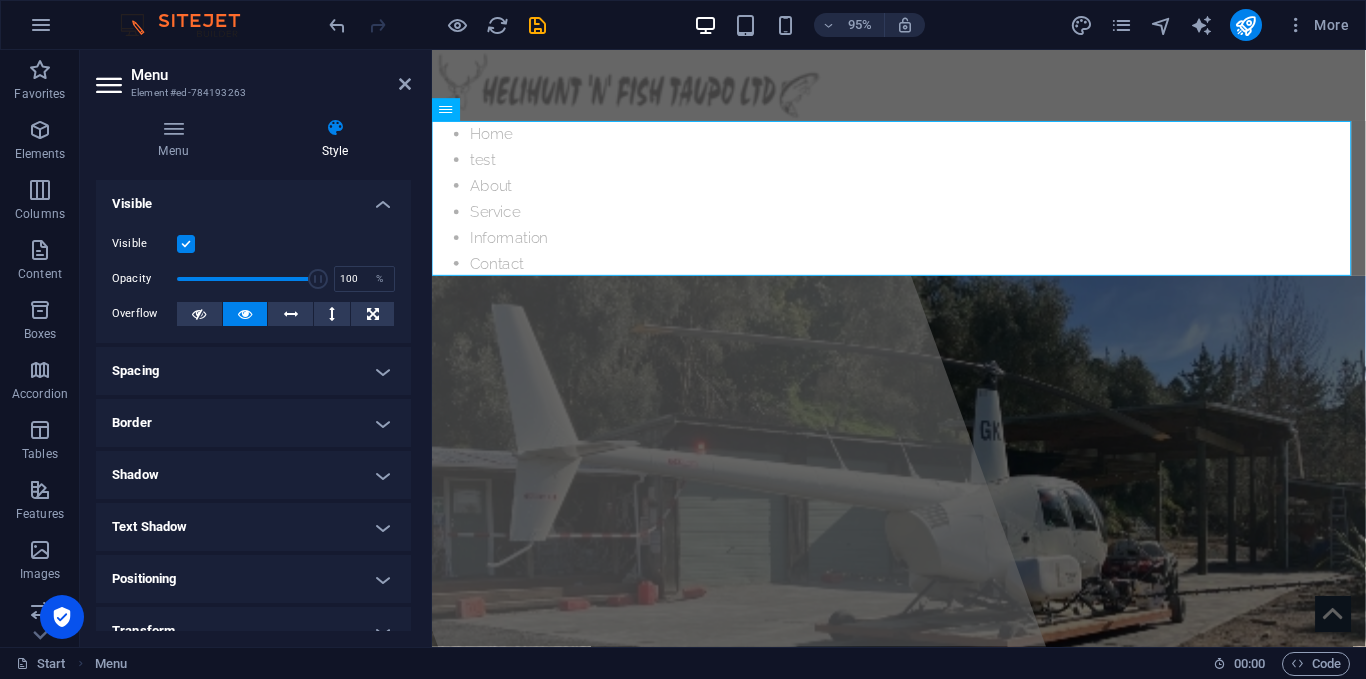 click on "Visible" at bounding box center (253, 198) 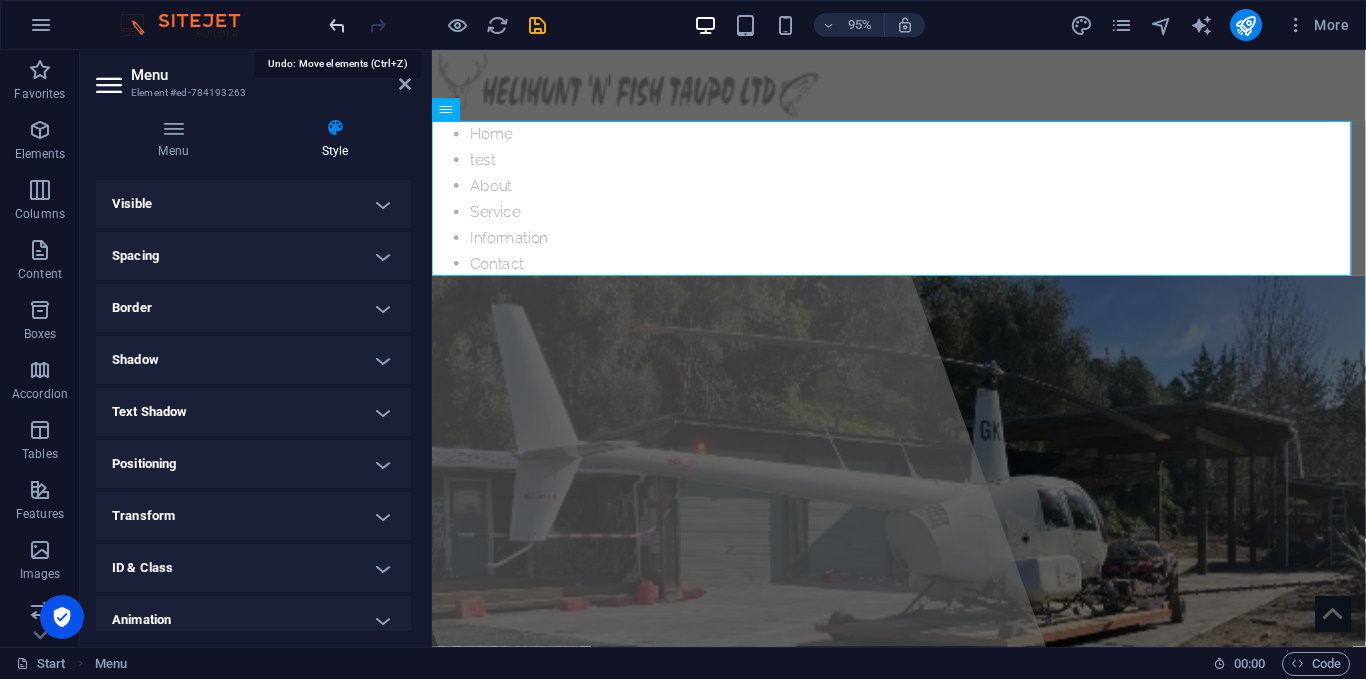 click at bounding box center (337, 25) 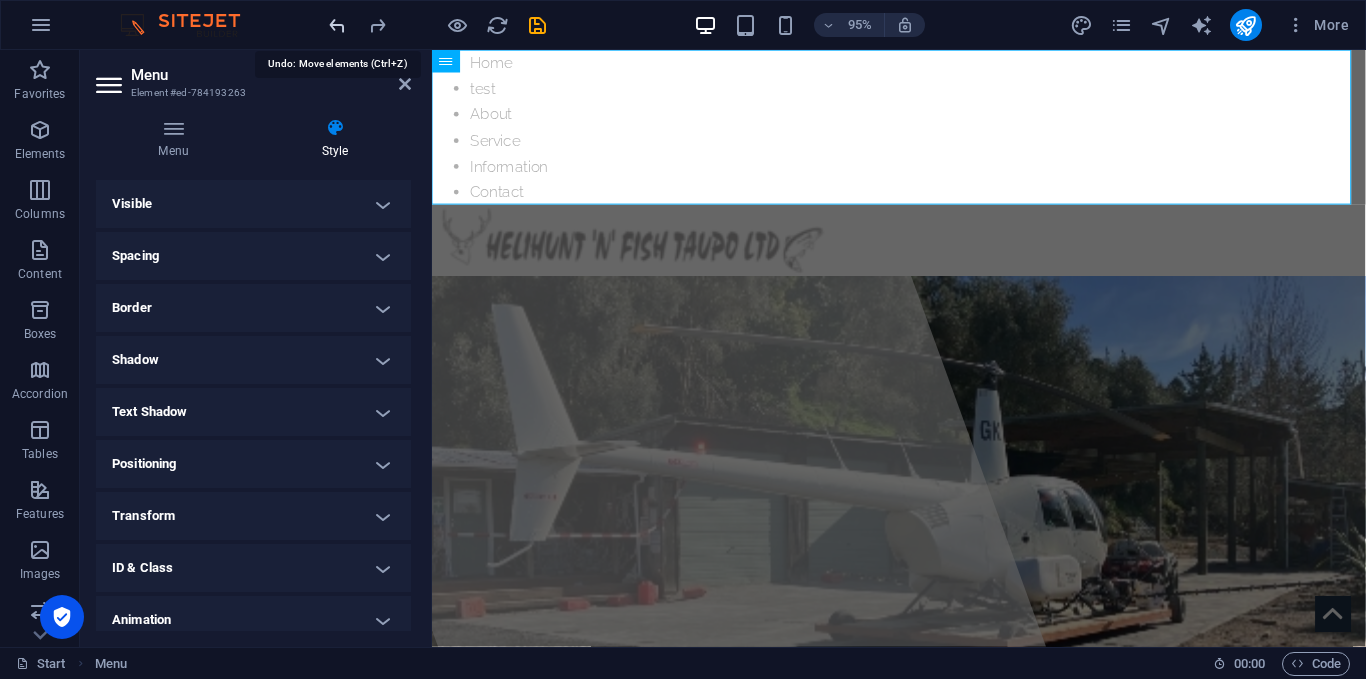 click at bounding box center [337, 25] 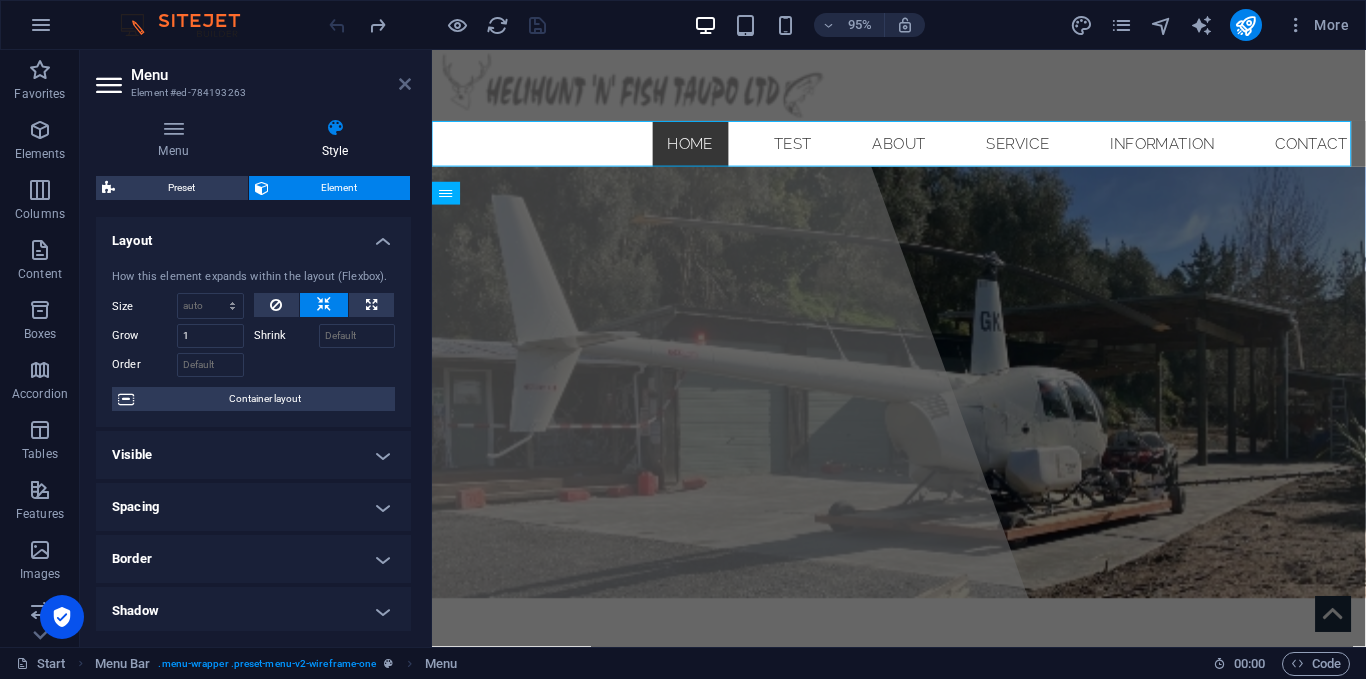 click at bounding box center [405, 84] 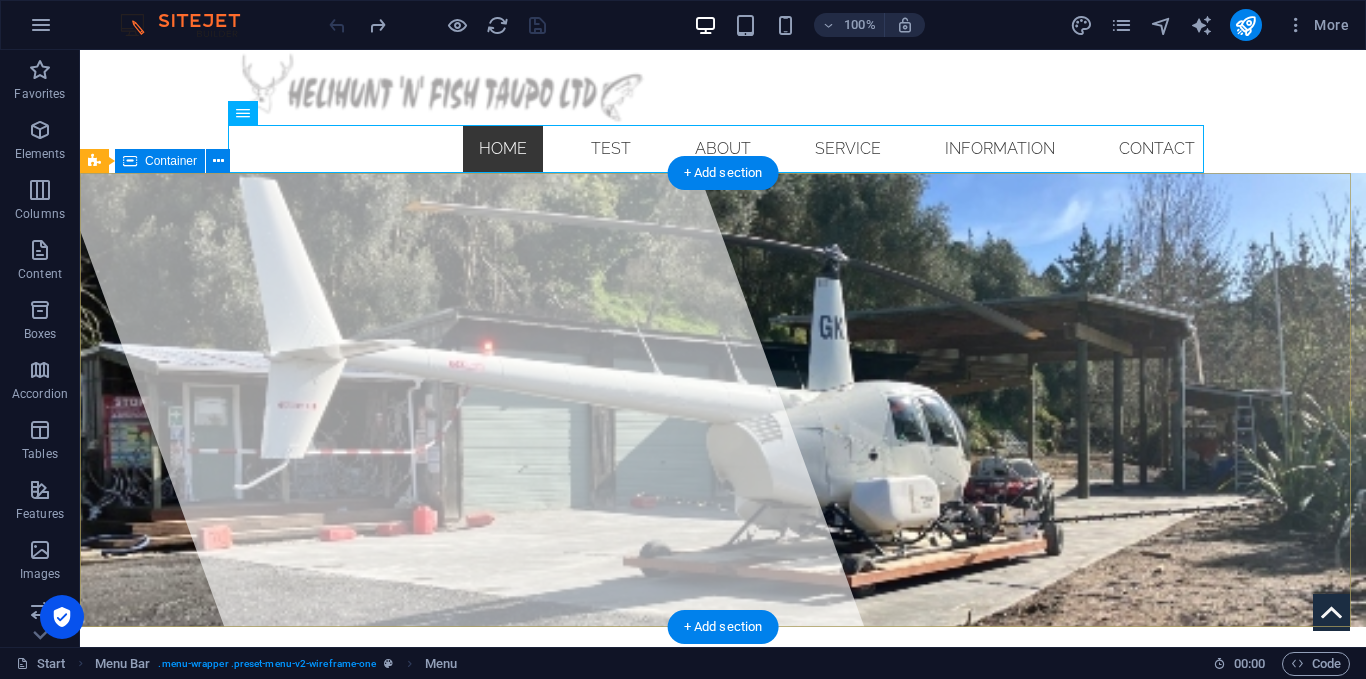 click on "[DOMAIN_NAME] Lorem ipsum dolor sit amet, consectetuer adipiscing elit. Aenean commodo ligula eget dolor. Aenean massa. Drop content here or  Add elements  Paste clipboard" at bounding box center (723, 854) 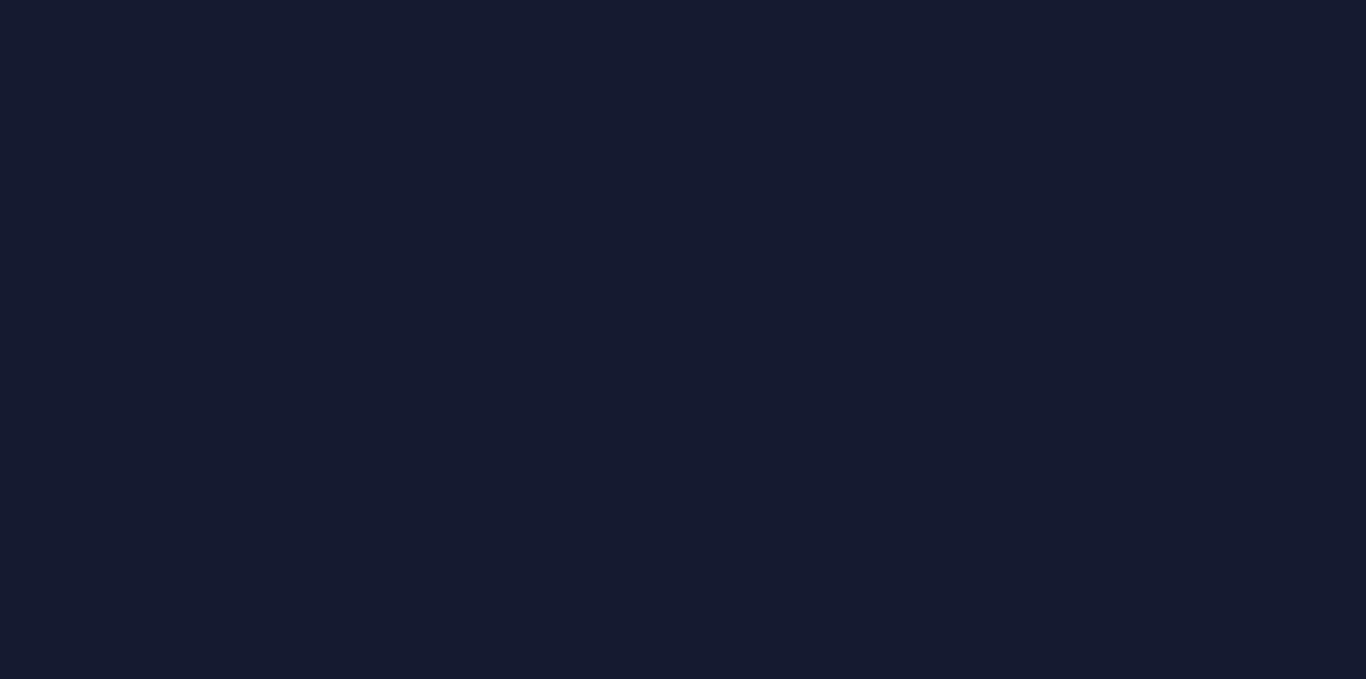 scroll, scrollTop: 0, scrollLeft: 0, axis: both 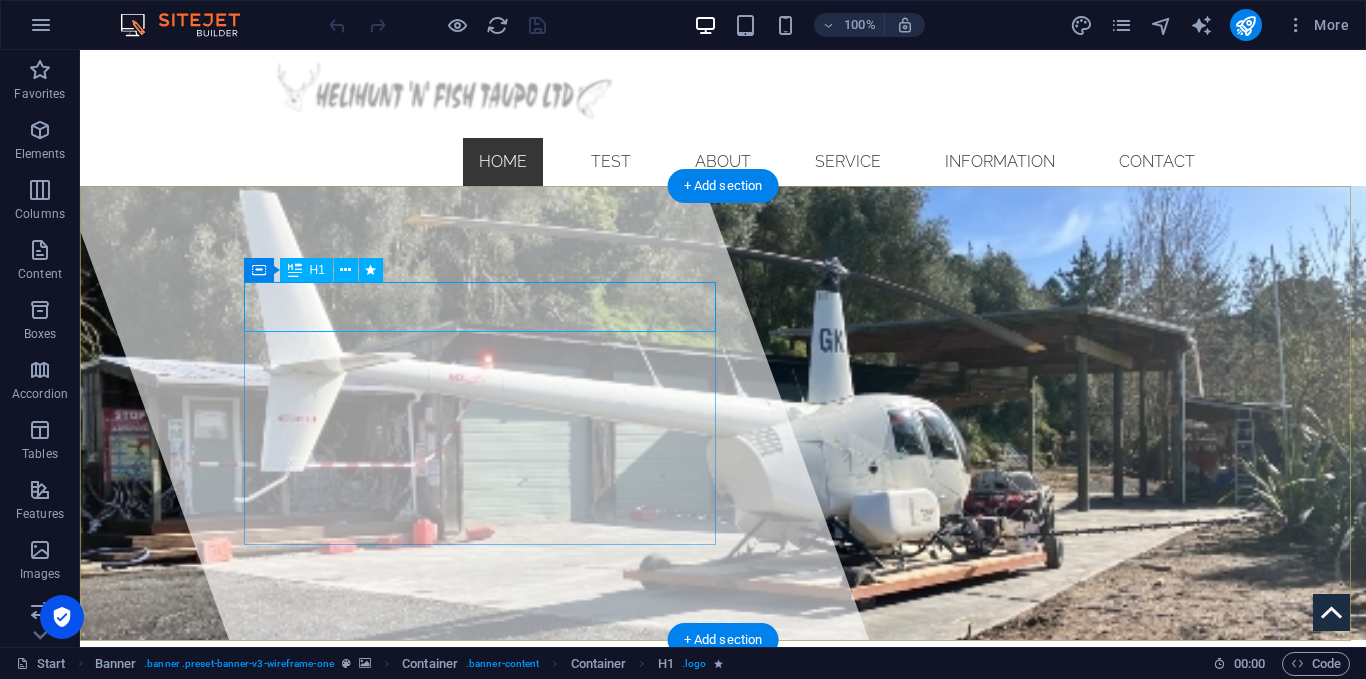 click on "[DOMAIN_NAME]" at bounding box center (723, 761) 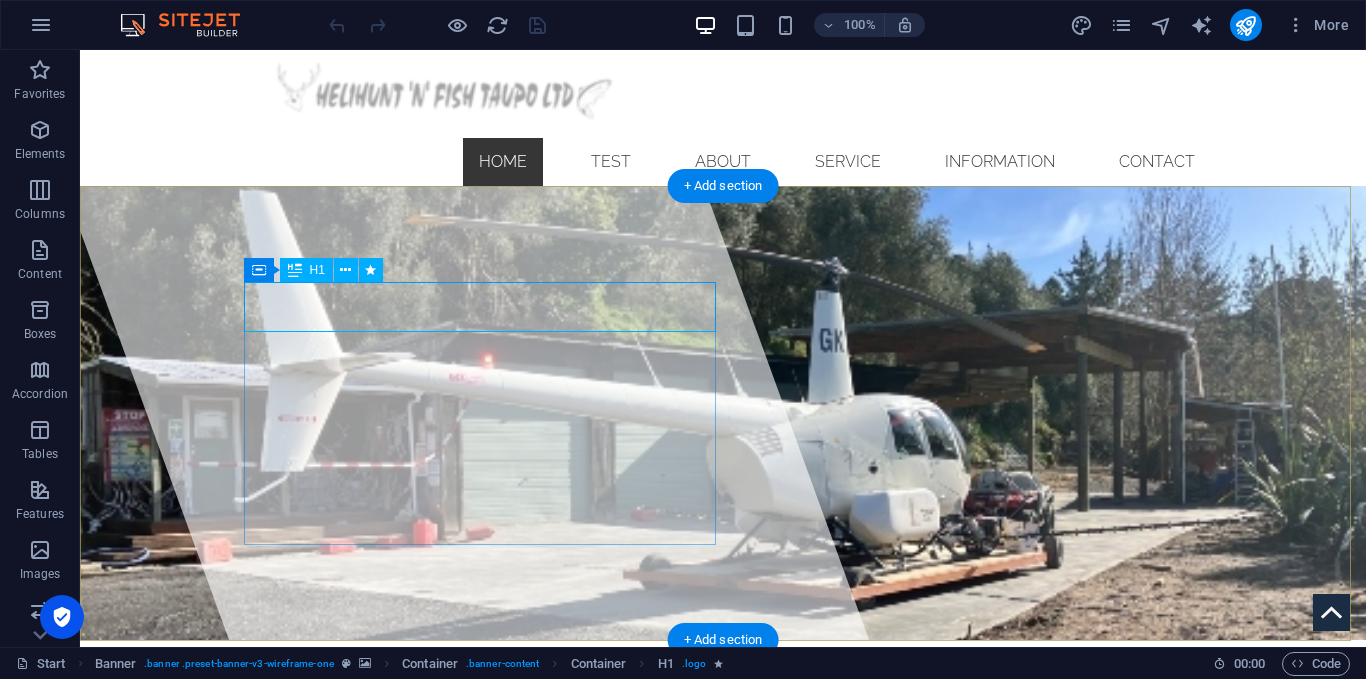 click on "[DOMAIN_NAME]" at bounding box center (413, 760) 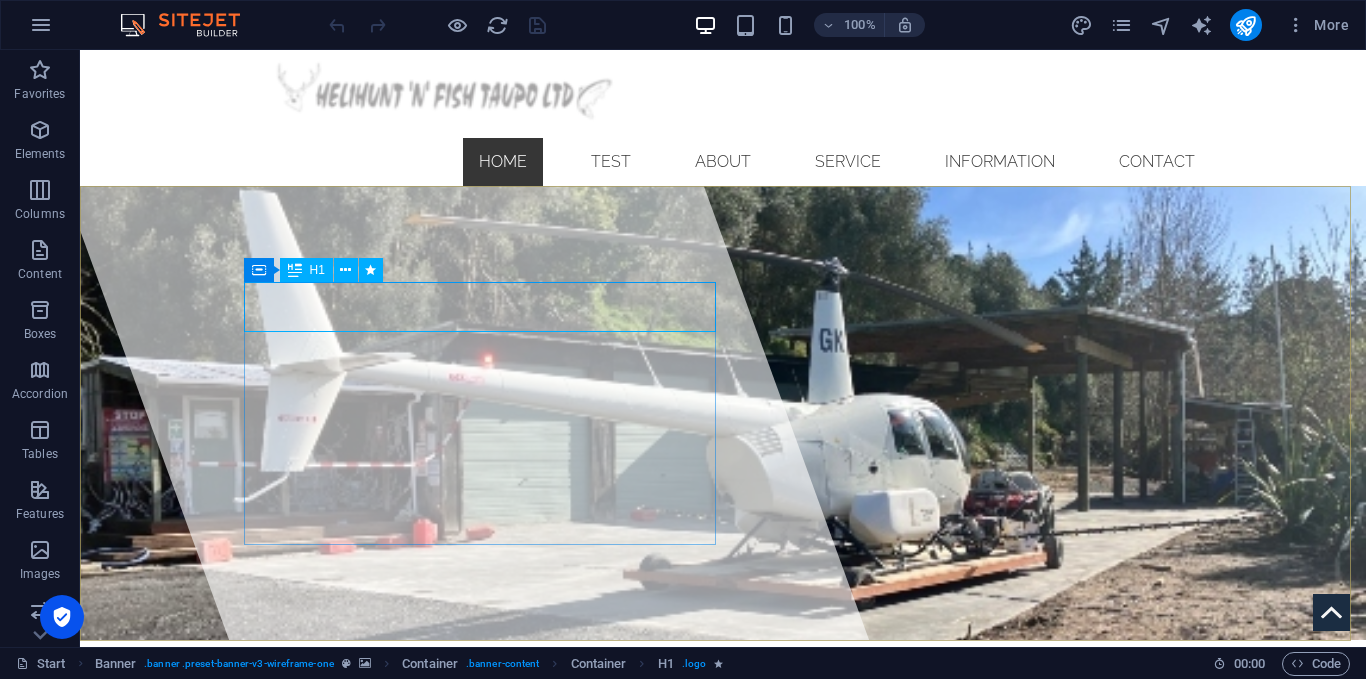 click on "H1" at bounding box center (317, 270) 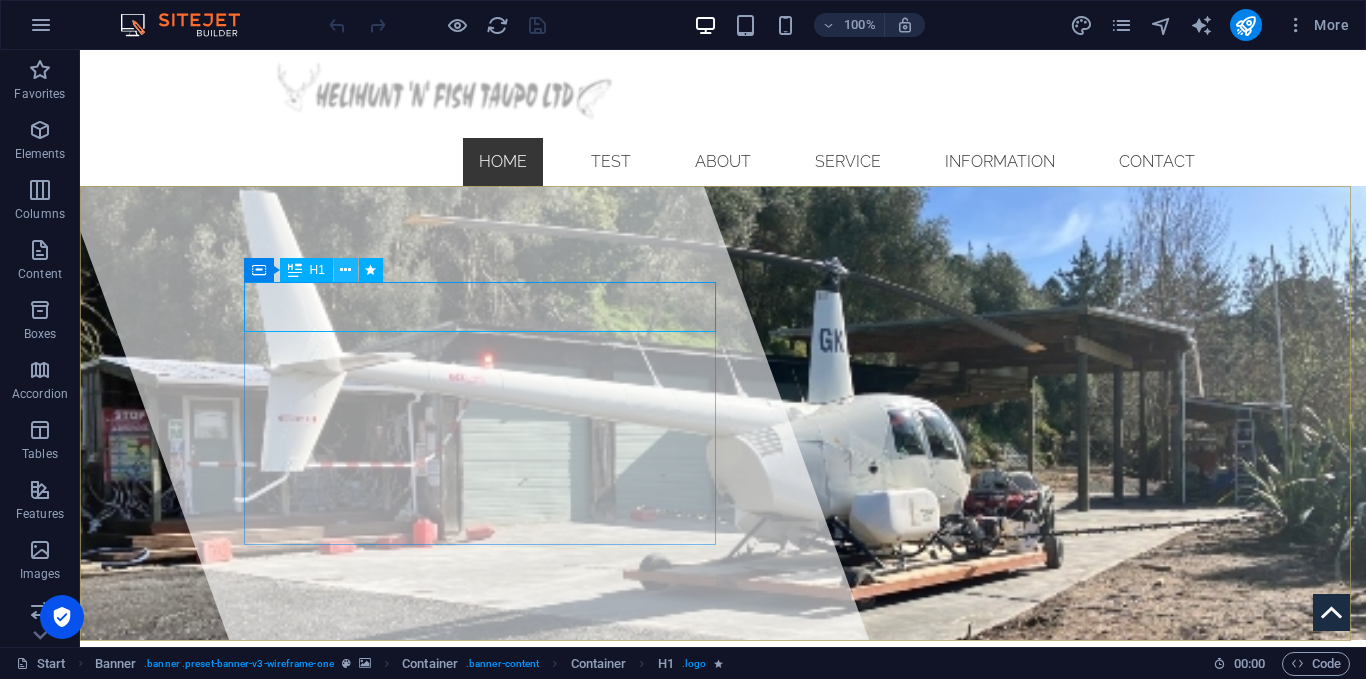 click at bounding box center [345, 270] 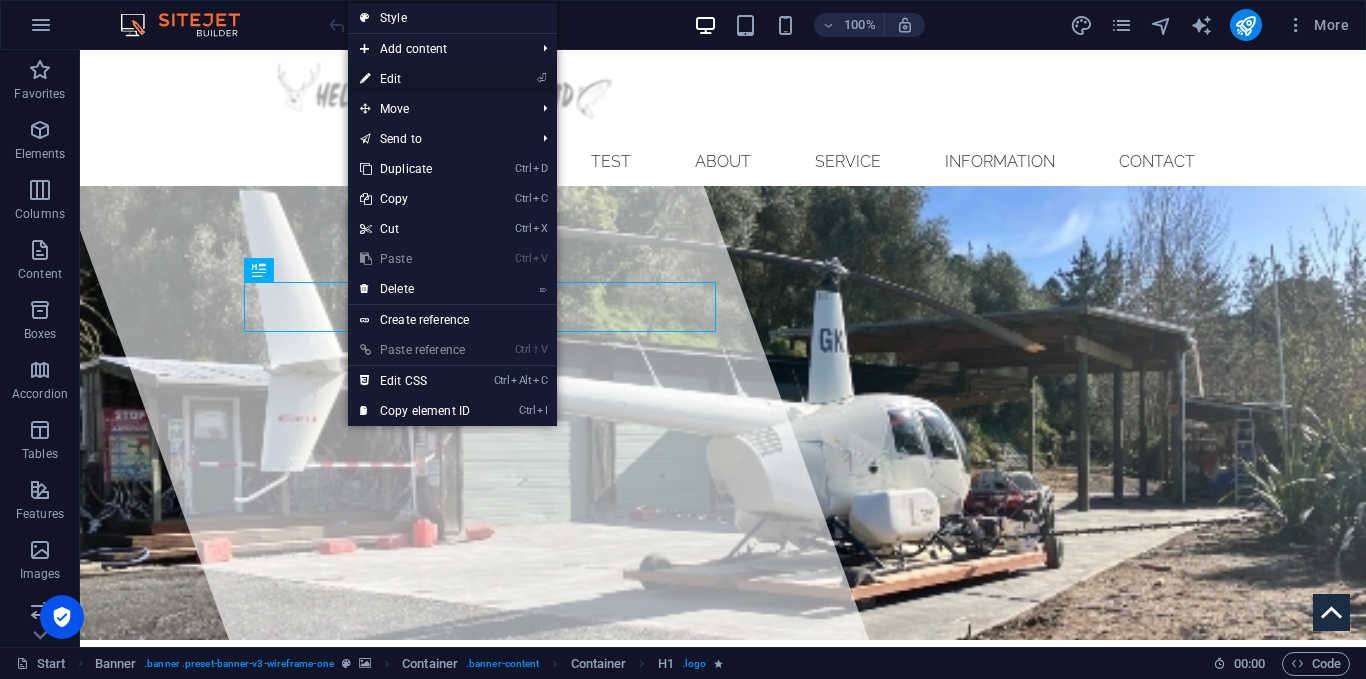 click on "⏎  Edit" at bounding box center (415, 79) 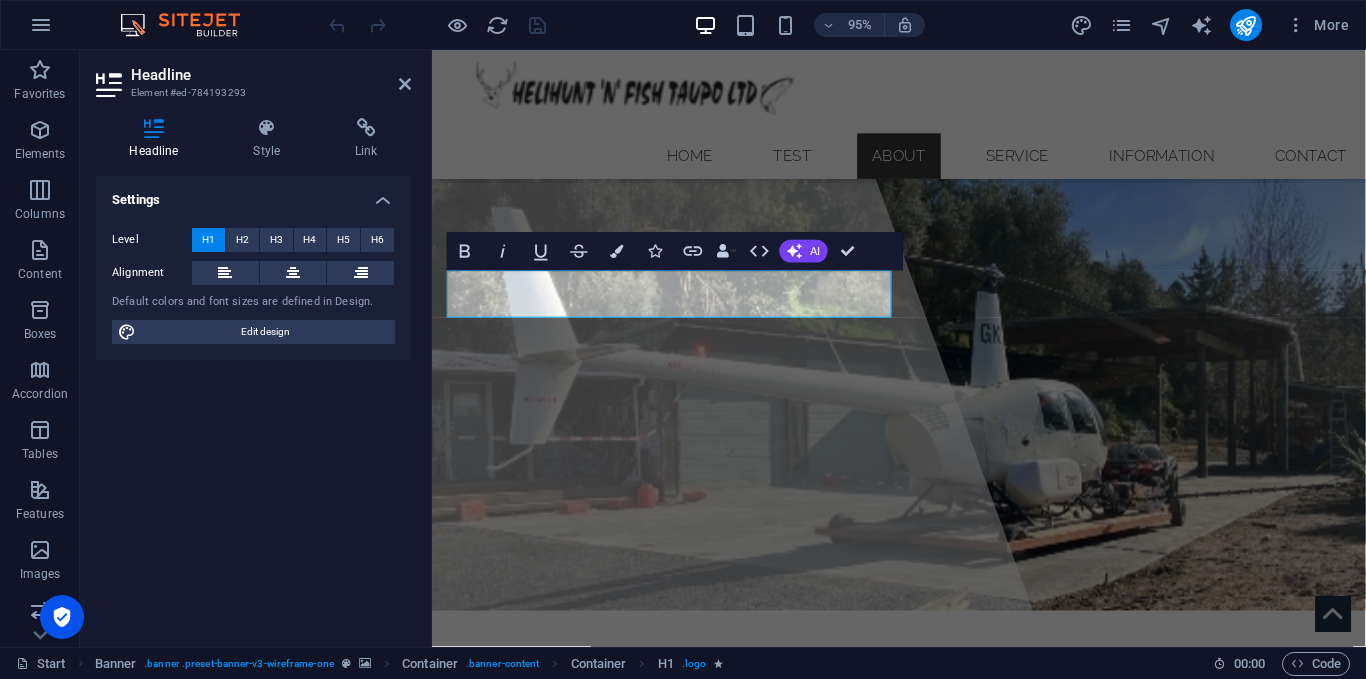 scroll, scrollTop: 549, scrollLeft: 0, axis: vertical 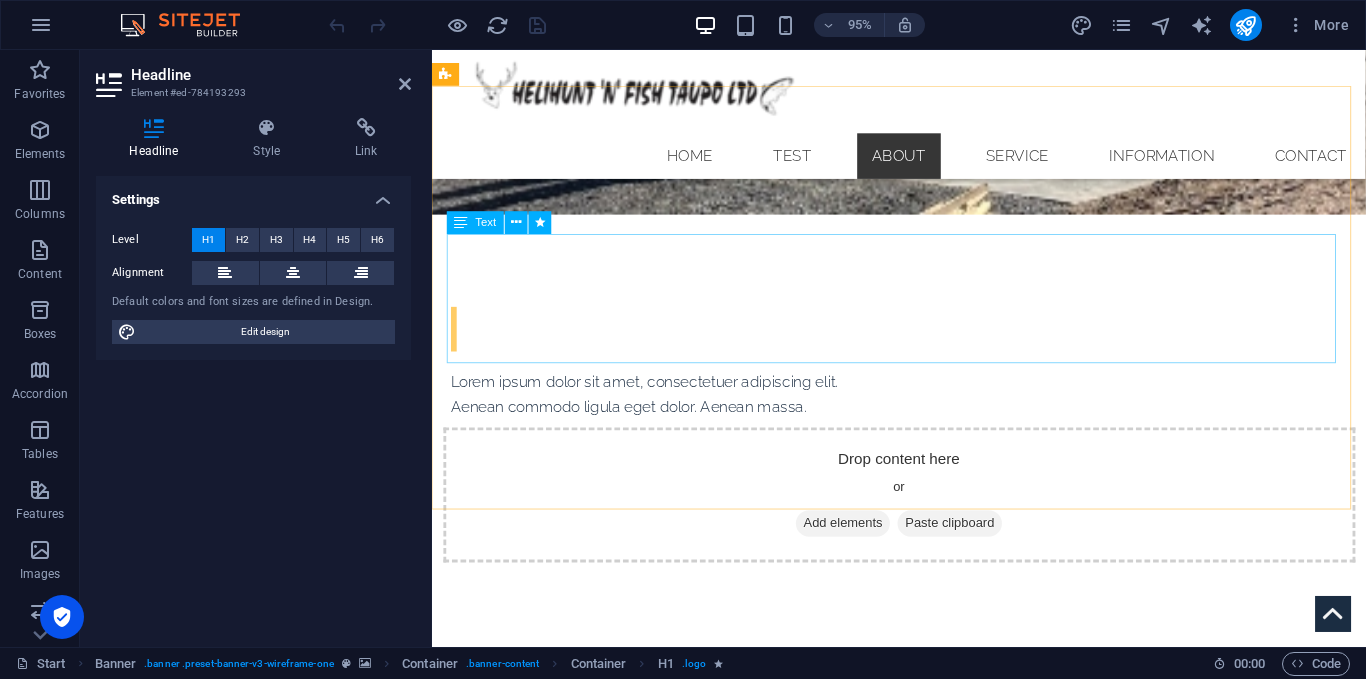 click on "Lorem ipsum dolor sitope amet, consectetur adipisicing elitip. Massumenda, dolore, cum vel modi asperiores consequatur suscipit quidem ducimus eveniet iure expedita consecteture odiogil voluptatum similique fugit voluptates atem accusamus quae quas dolorem tenetur facere tempora maiores adipisci reiciendis accusantium voluptatibus id voluptate tempore dolor harum nisi amet! Nobis, eaque. Aenean commodo ligula eget dolor. Lorem ipsum dolor sit amet, consectetuer adipiscing elit leget odiogil voluptatum similique fugit voluptates dolor. Libero assumenda, dolore, cum vel modi asperiores consequatur." at bounding box center (924, 902) 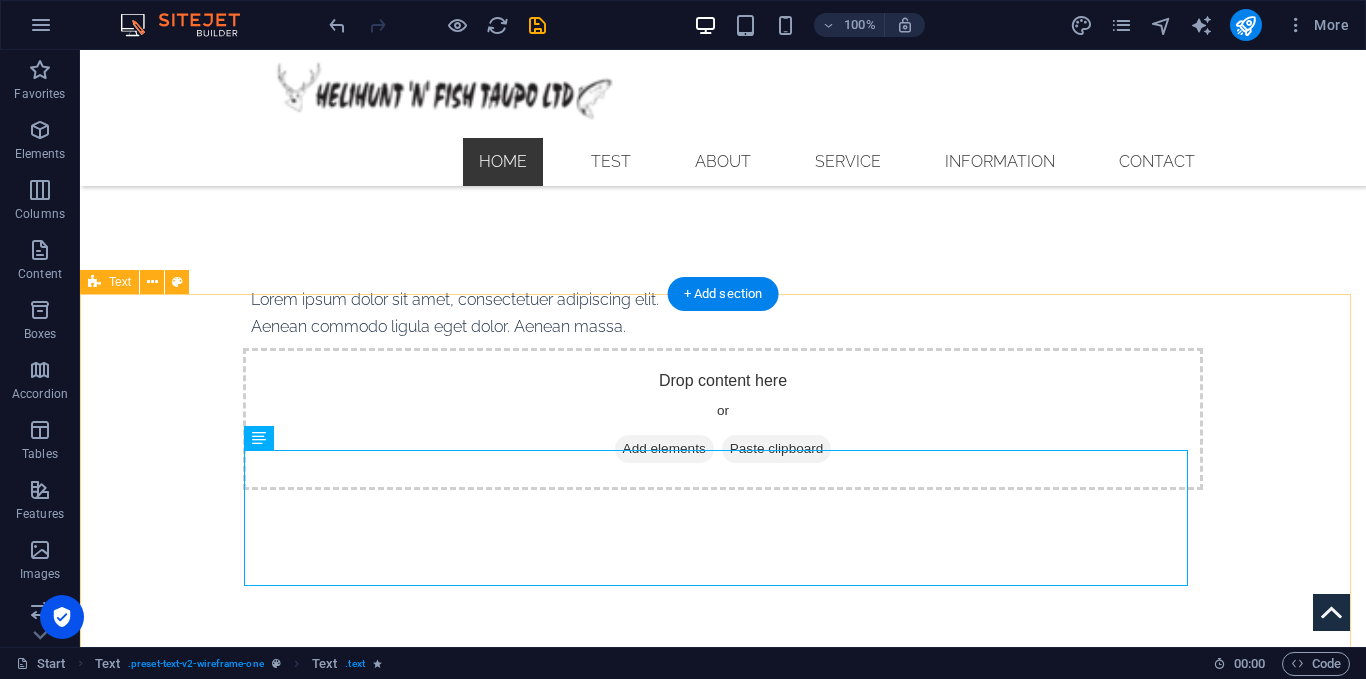 scroll, scrollTop: 480, scrollLeft: 0, axis: vertical 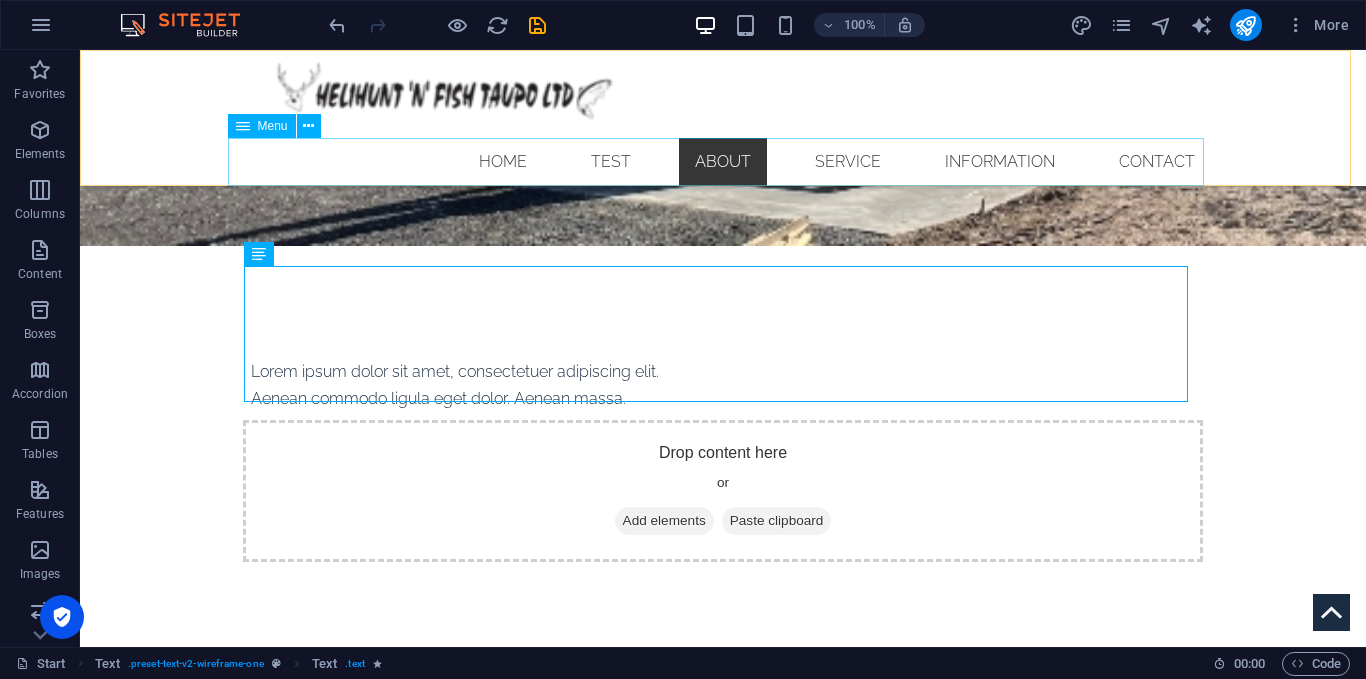 click on "Home test About Service Information Contact" at bounding box center [723, 162] 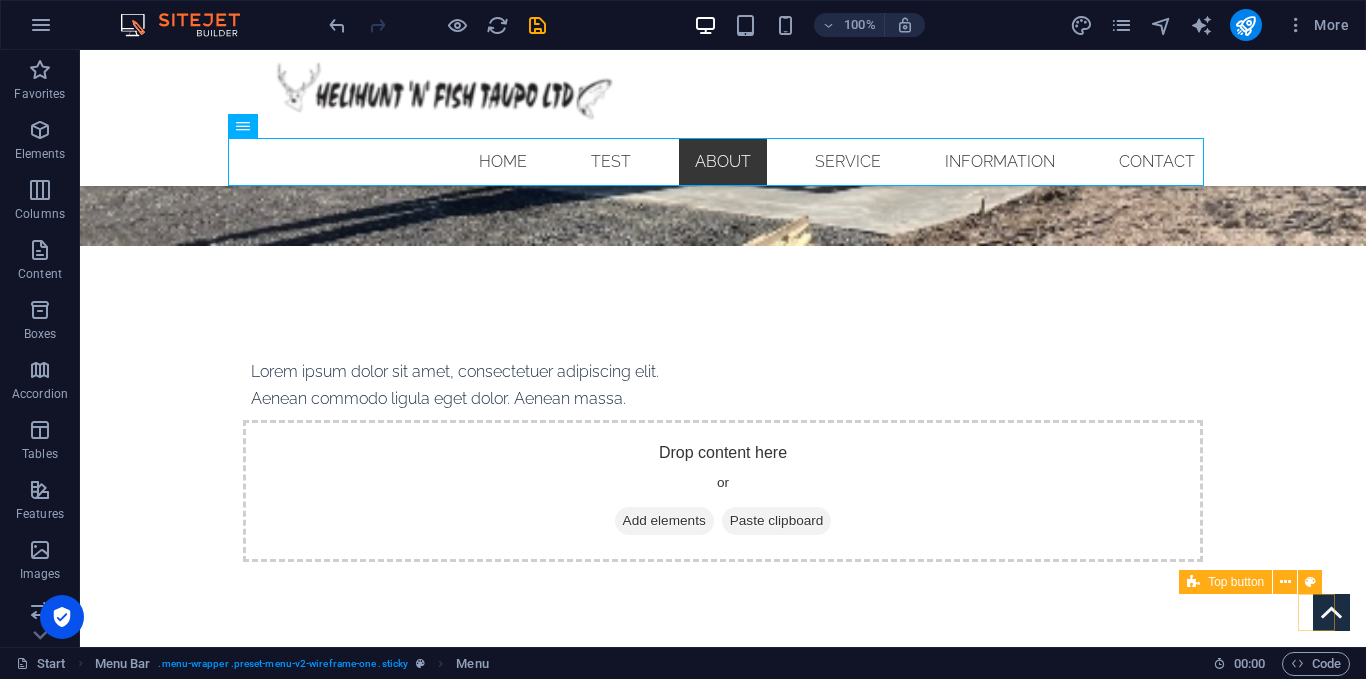 click at bounding box center [1331, 612] 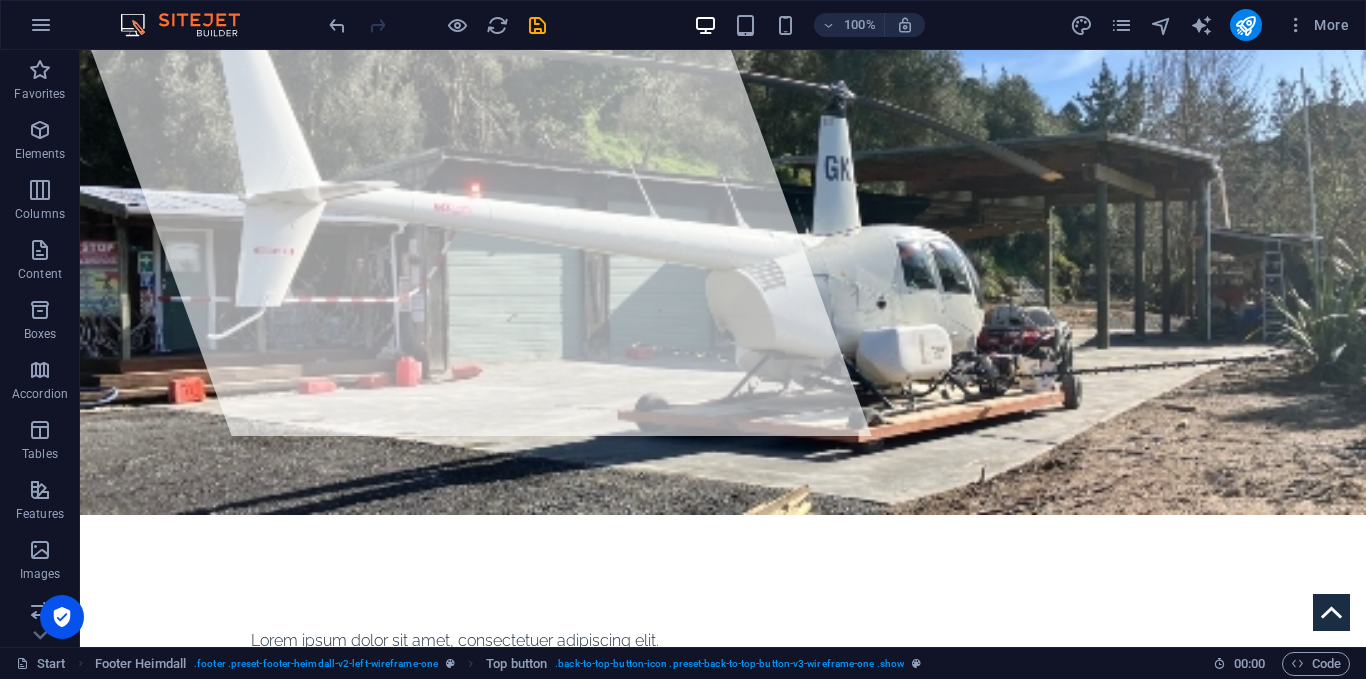 scroll, scrollTop: 0, scrollLeft: 0, axis: both 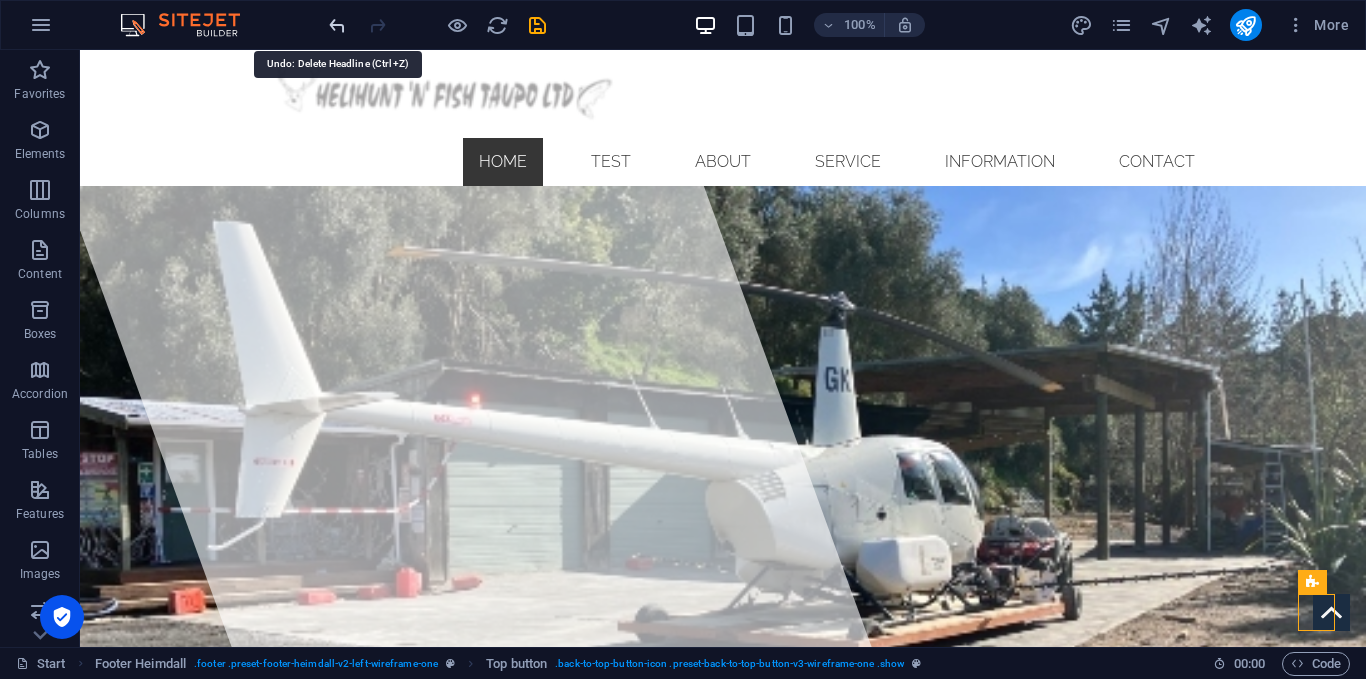 click at bounding box center [337, 25] 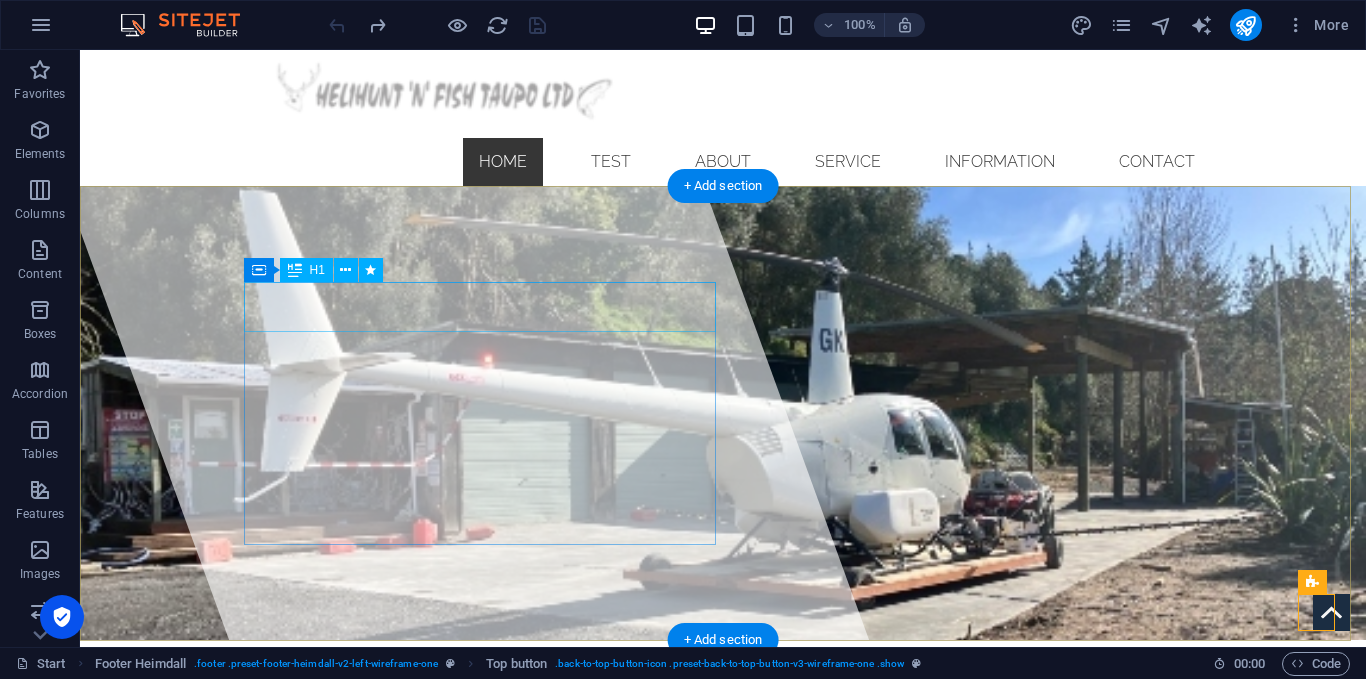 click on "[DOMAIN_NAME]" at bounding box center [413, 760] 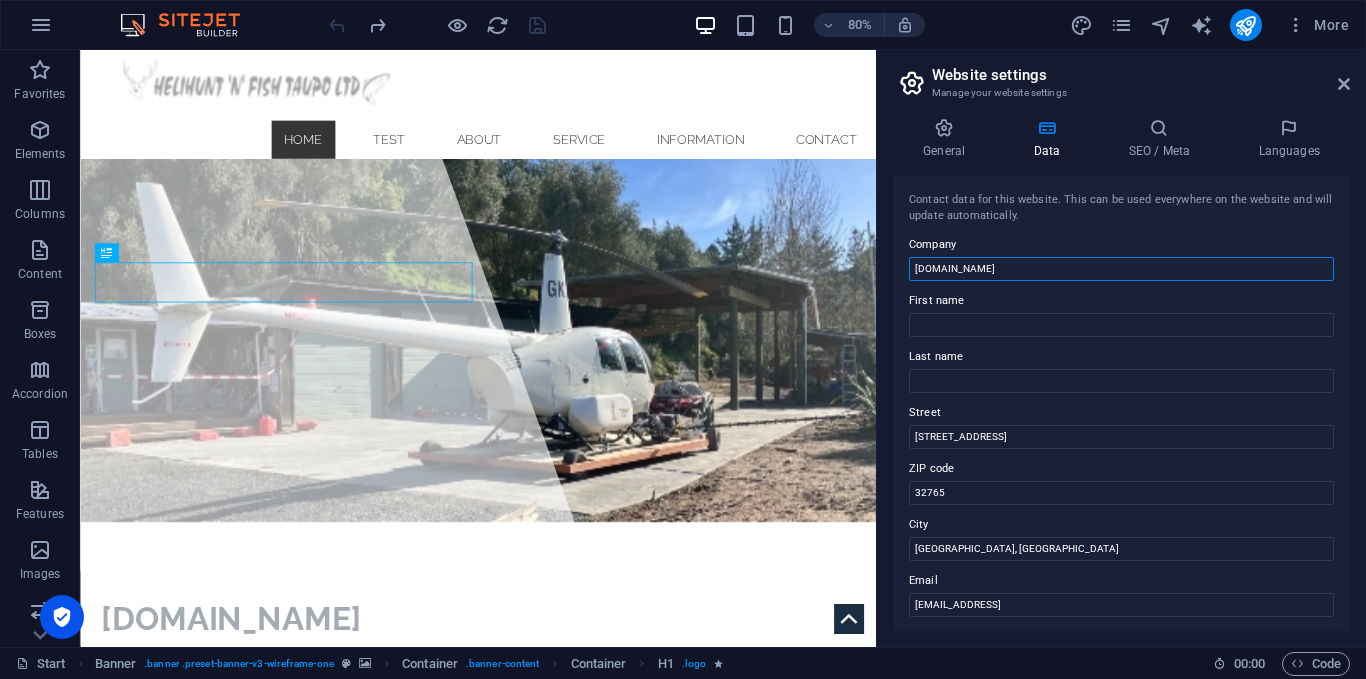 click on "[DOMAIN_NAME]" at bounding box center [1121, 269] 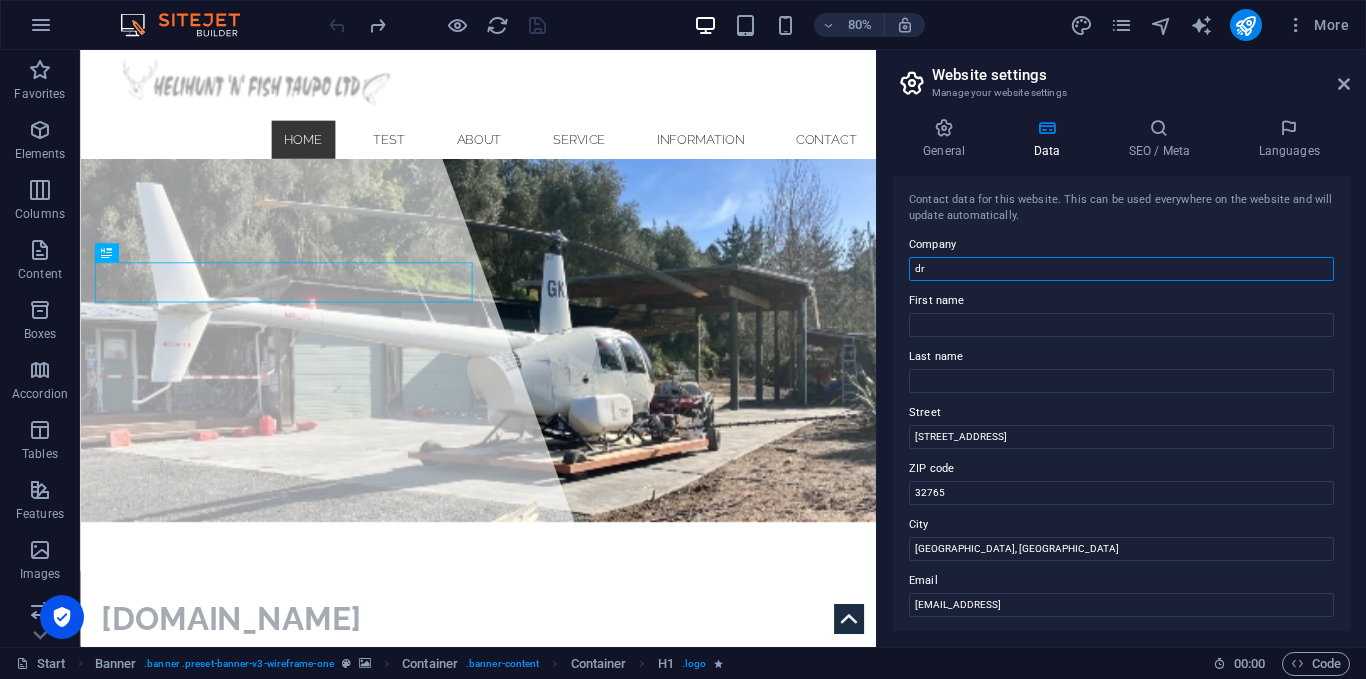 type on "d" 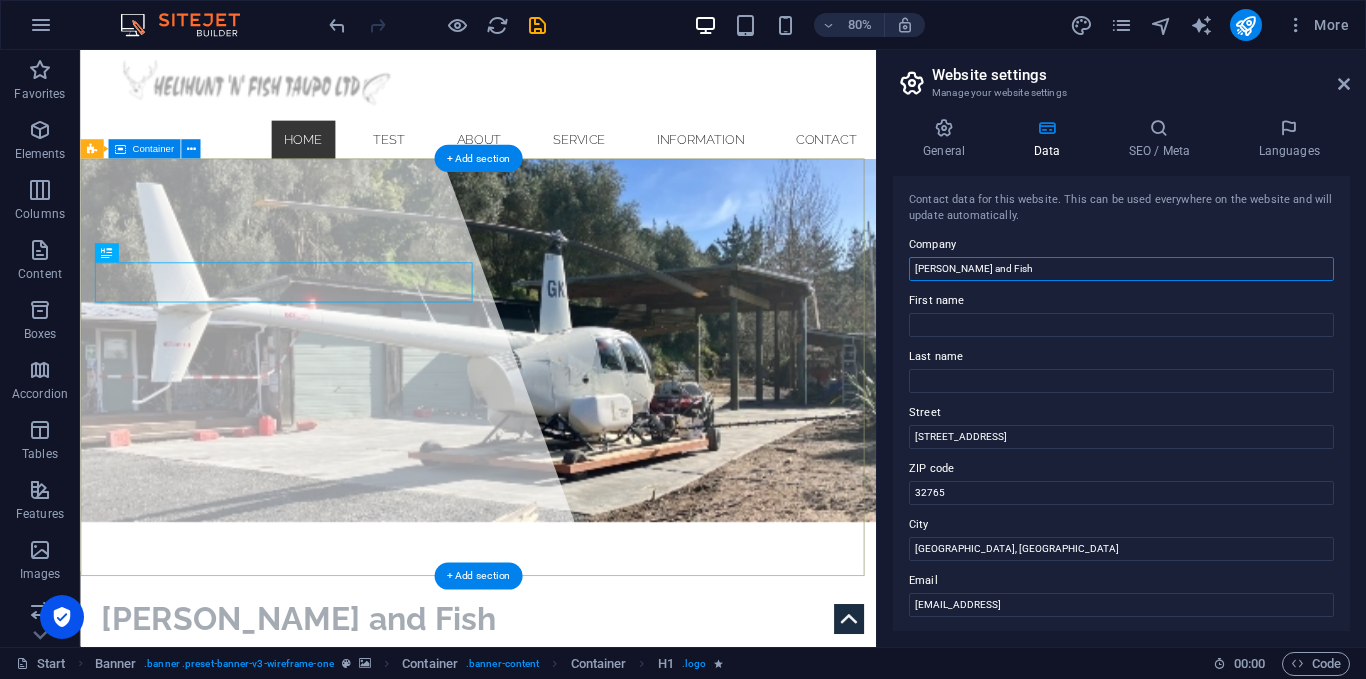 type on "Heli Hunt and Fish" 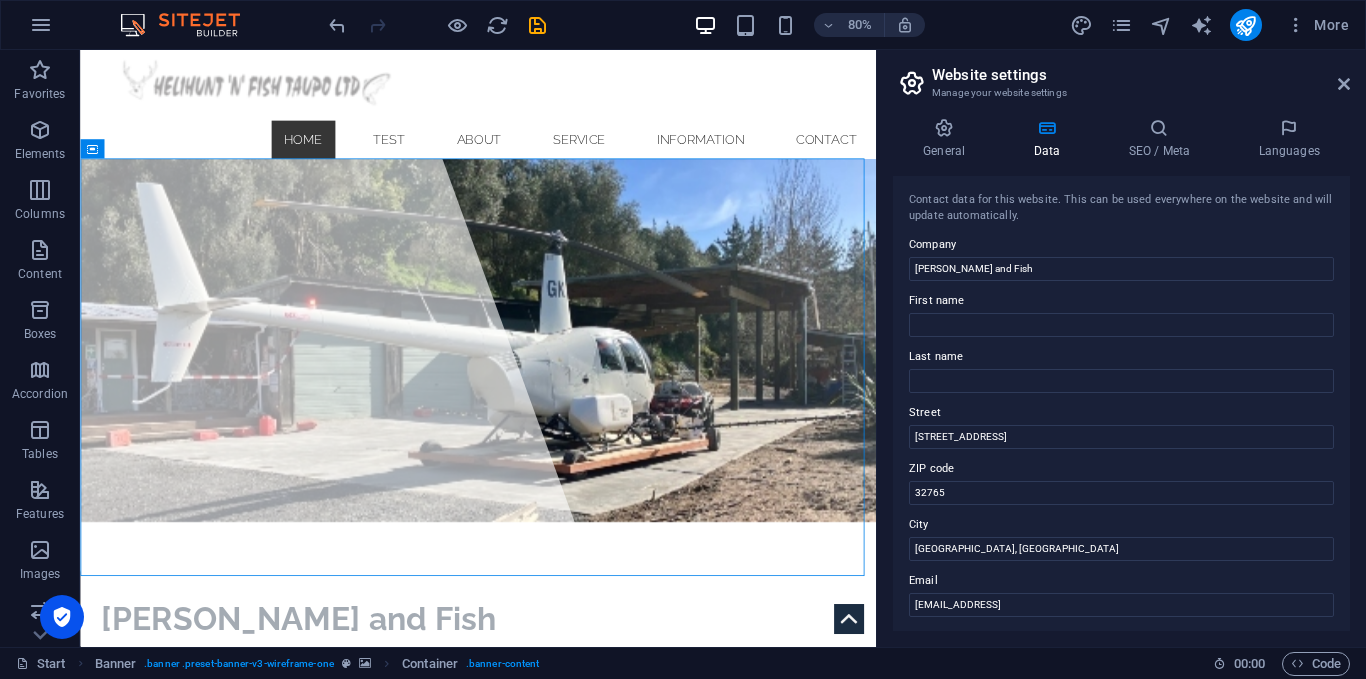 drag, startPoint x: 888, startPoint y: 511, endPoint x: 1670, endPoint y: 493, distance: 782.20715 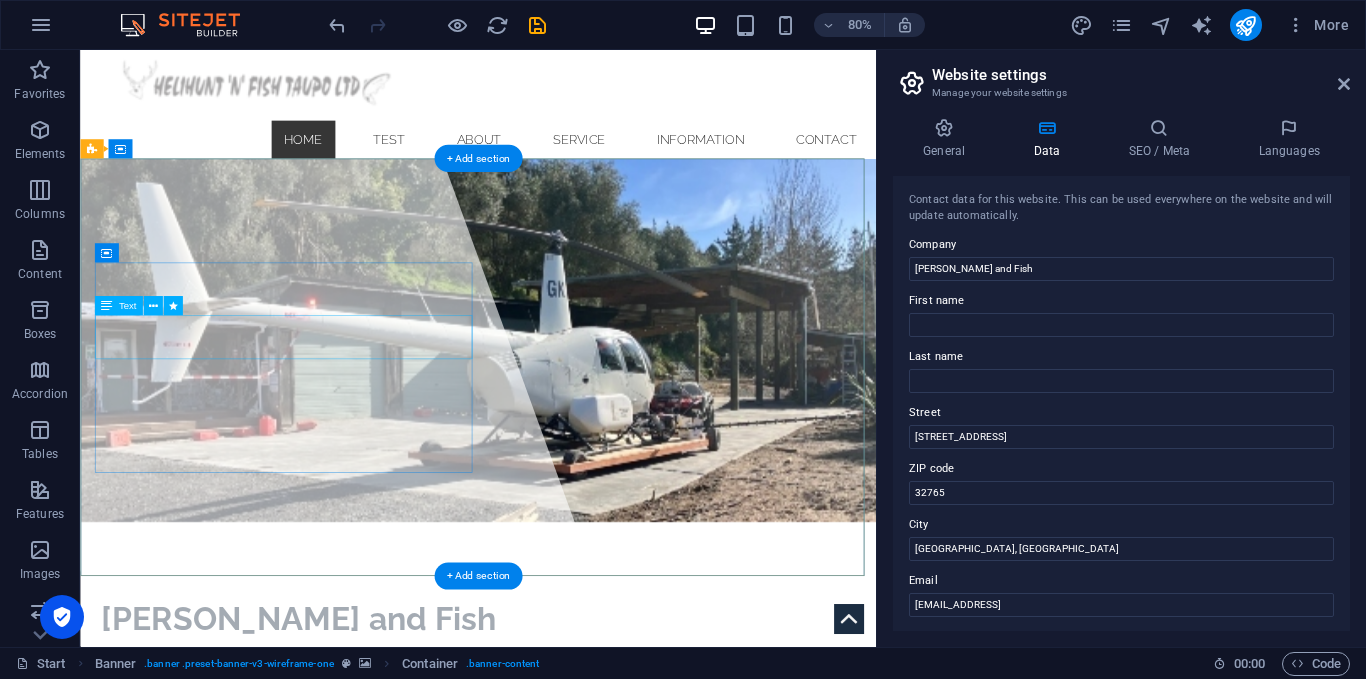 click on "Lorem ipsum dolor sit amet, consectetuer adipiscing elit. Aenean commodo ligula eget dolor. Aenean massa." at bounding box center [578, 829] 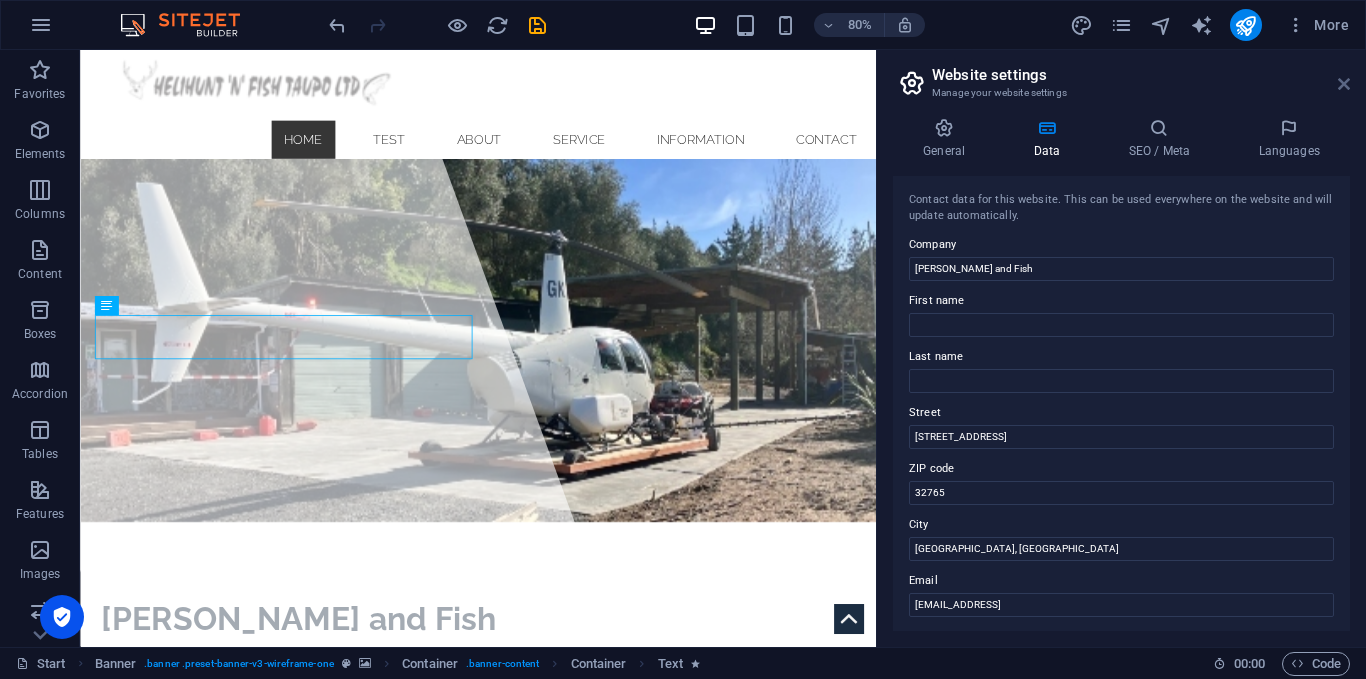 click at bounding box center [1344, 84] 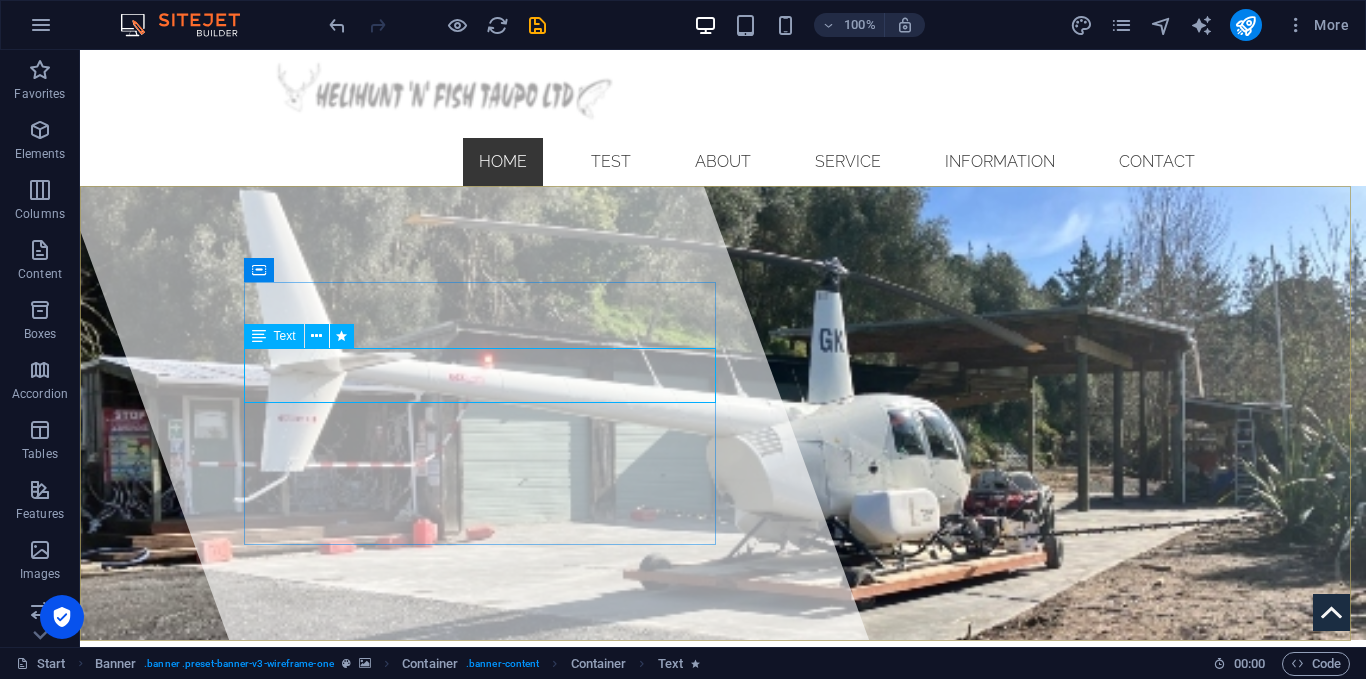 click at bounding box center [259, 336] 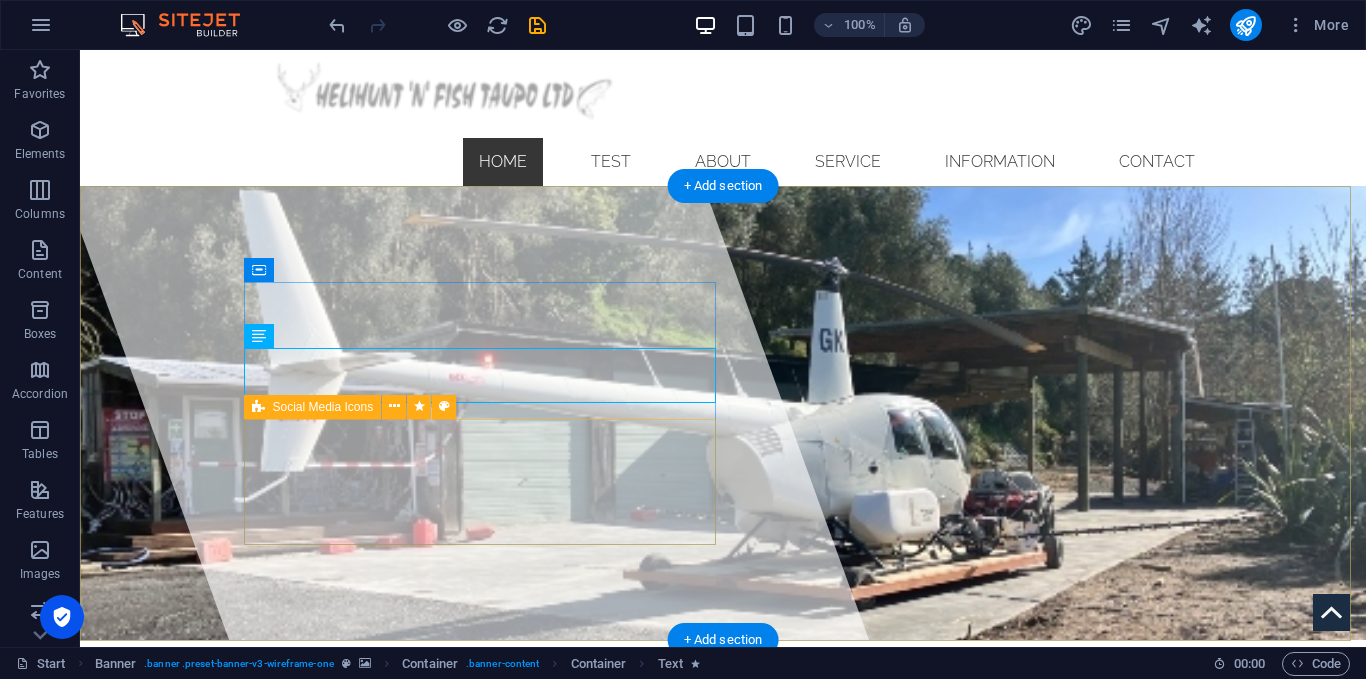click on "Drop content here or  Add elements  Paste clipboard" at bounding box center [723, 936] 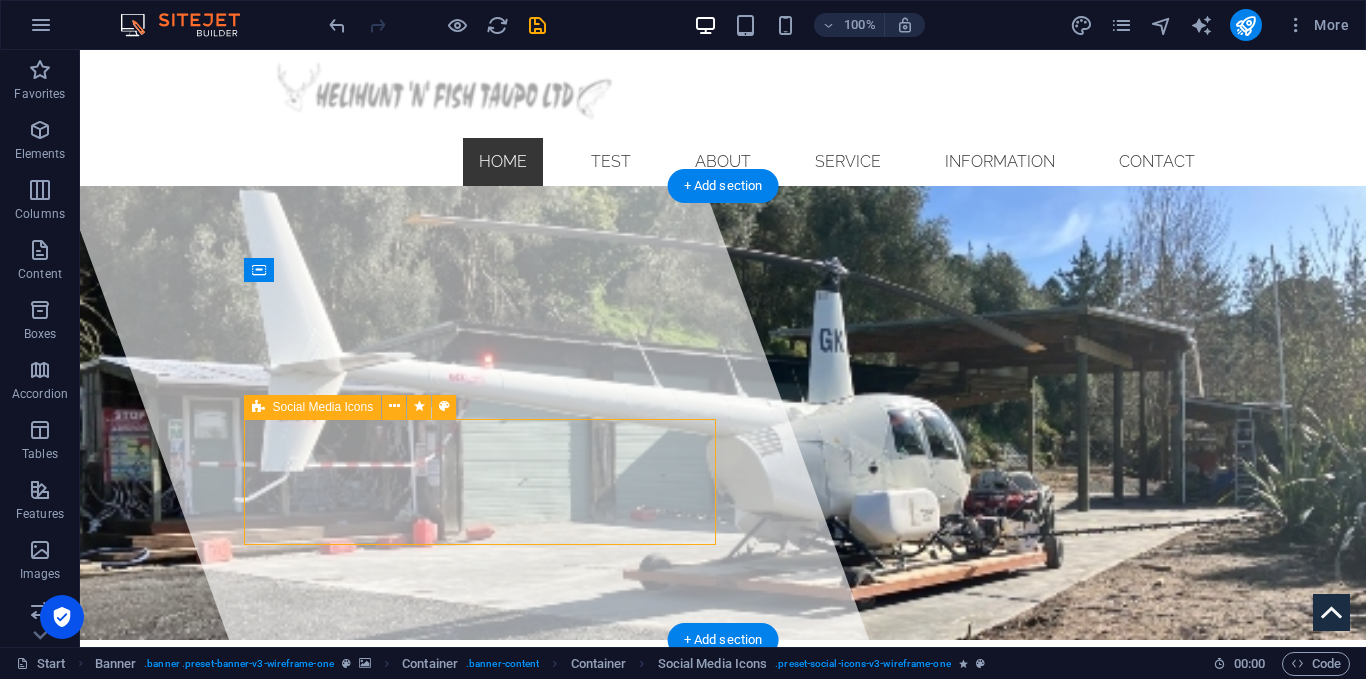 click on "Drop content here or  Add elements  Paste clipboard" at bounding box center (723, 936) 